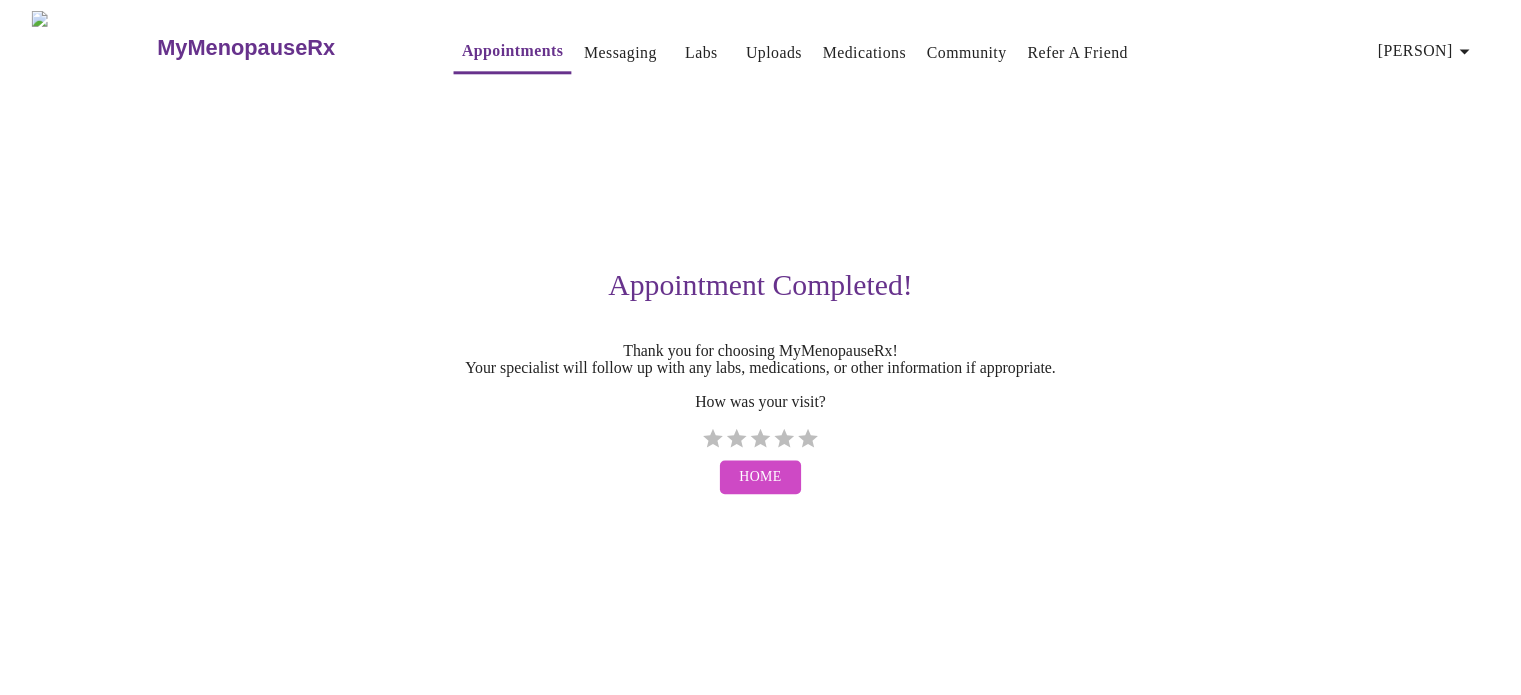scroll, scrollTop: 0, scrollLeft: 0, axis: both 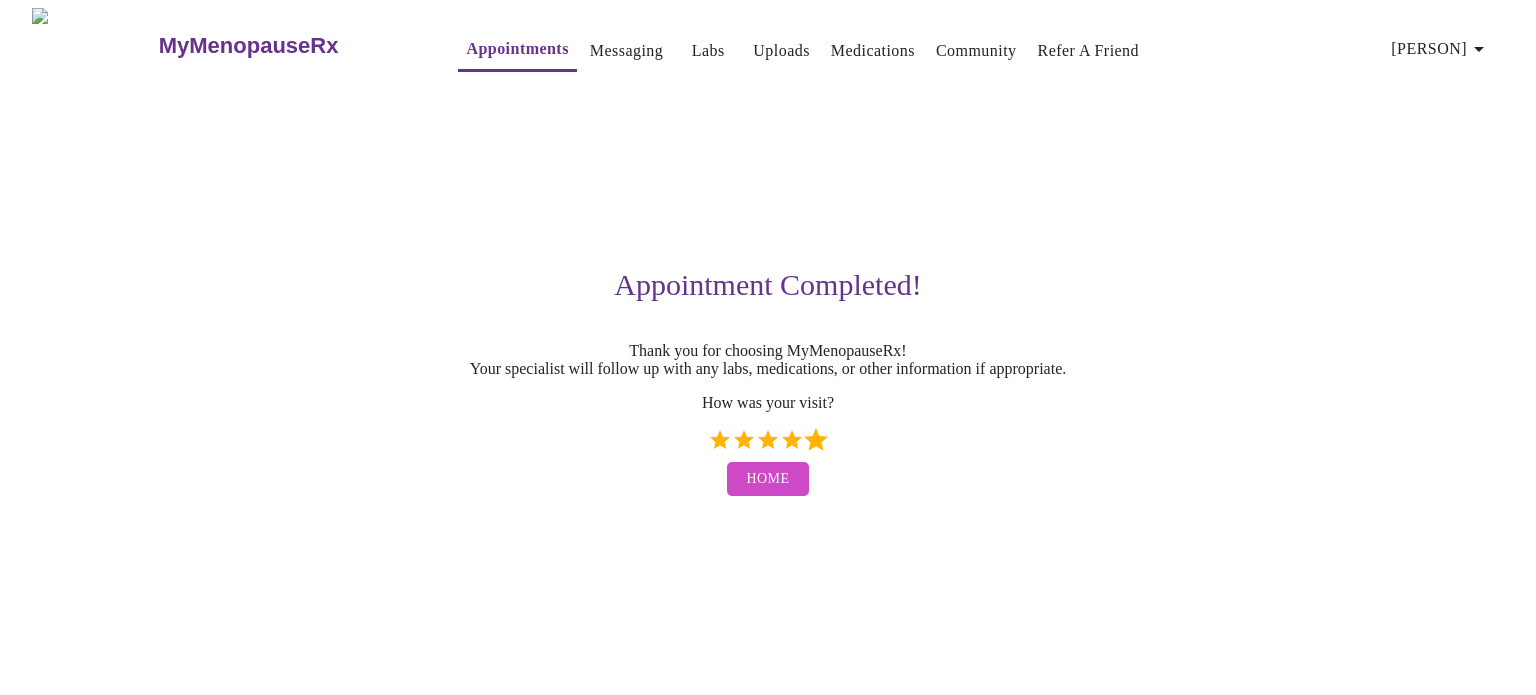 click on "5 Stars" at bounding box center [816, 440] 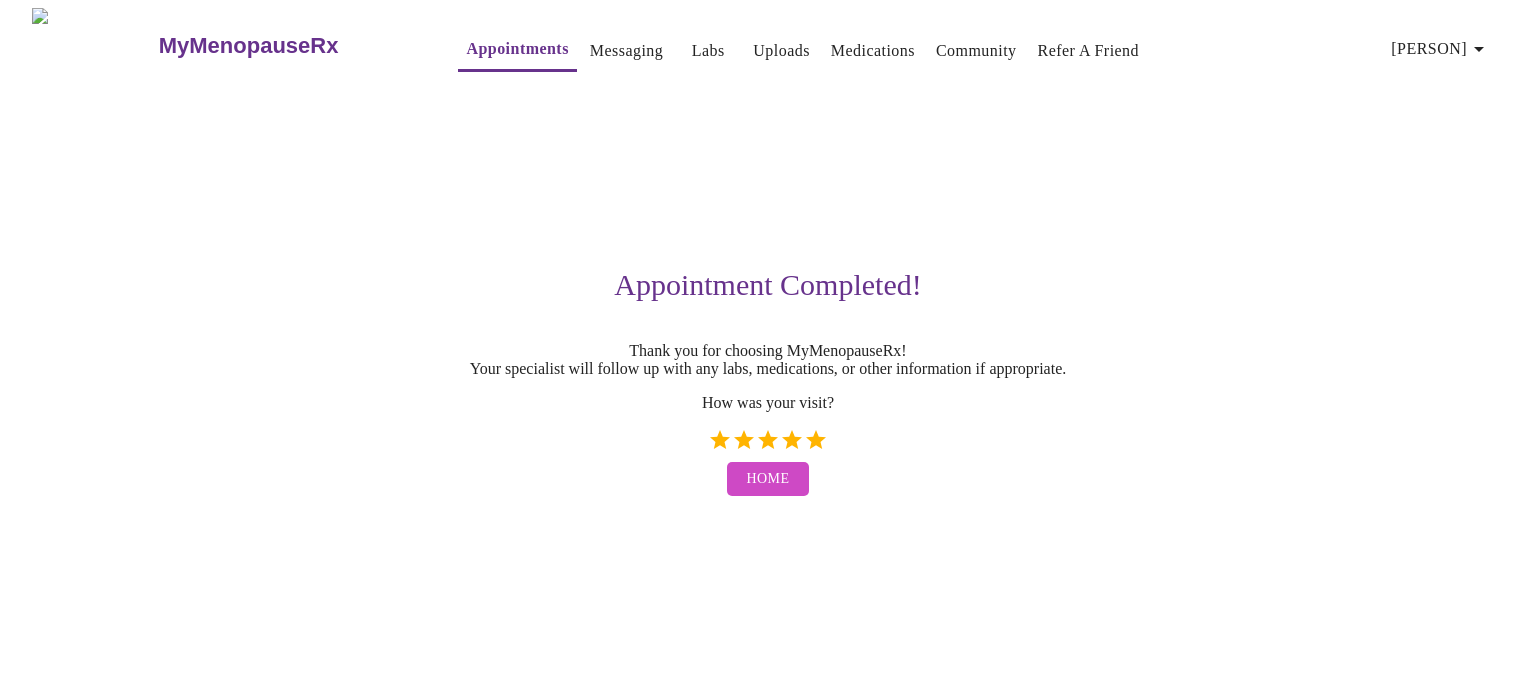 click on "Home" at bounding box center [768, 479] 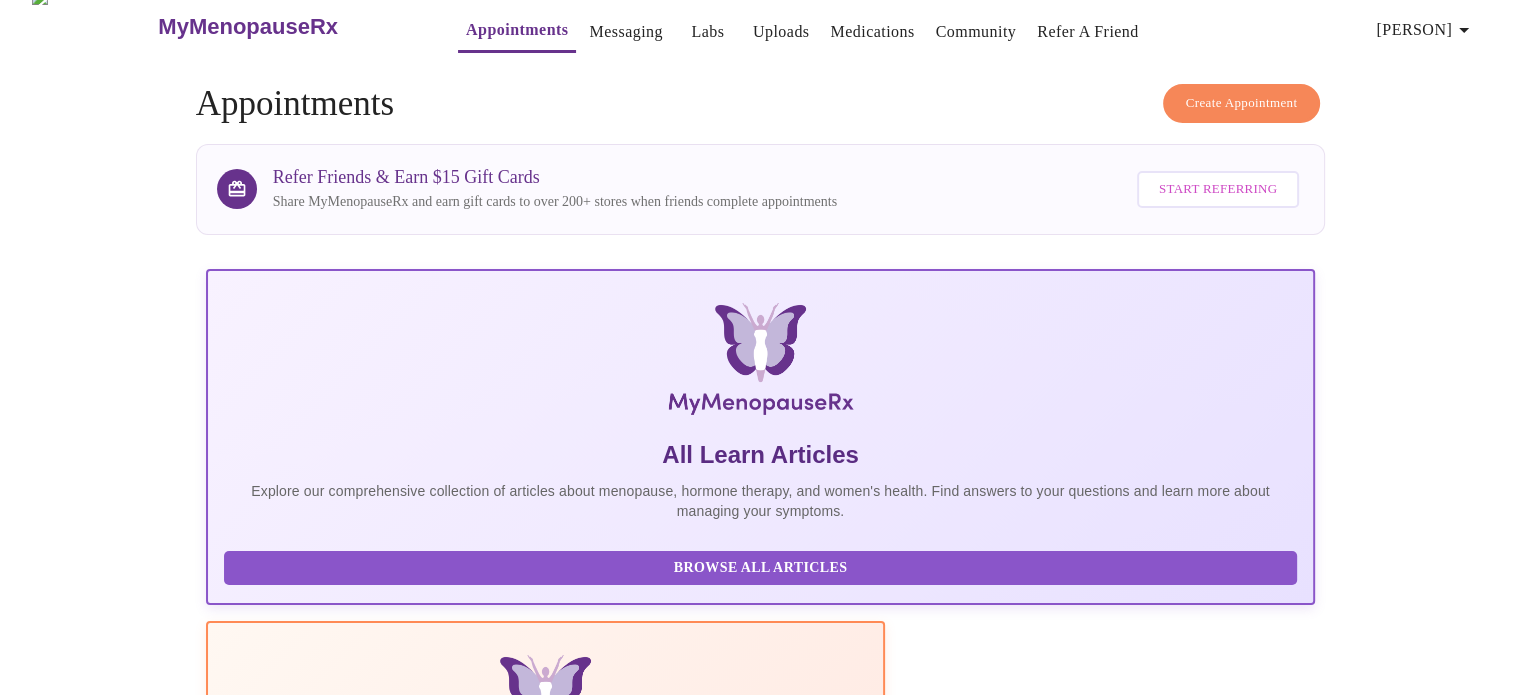 scroll, scrollTop: 0, scrollLeft: 0, axis: both 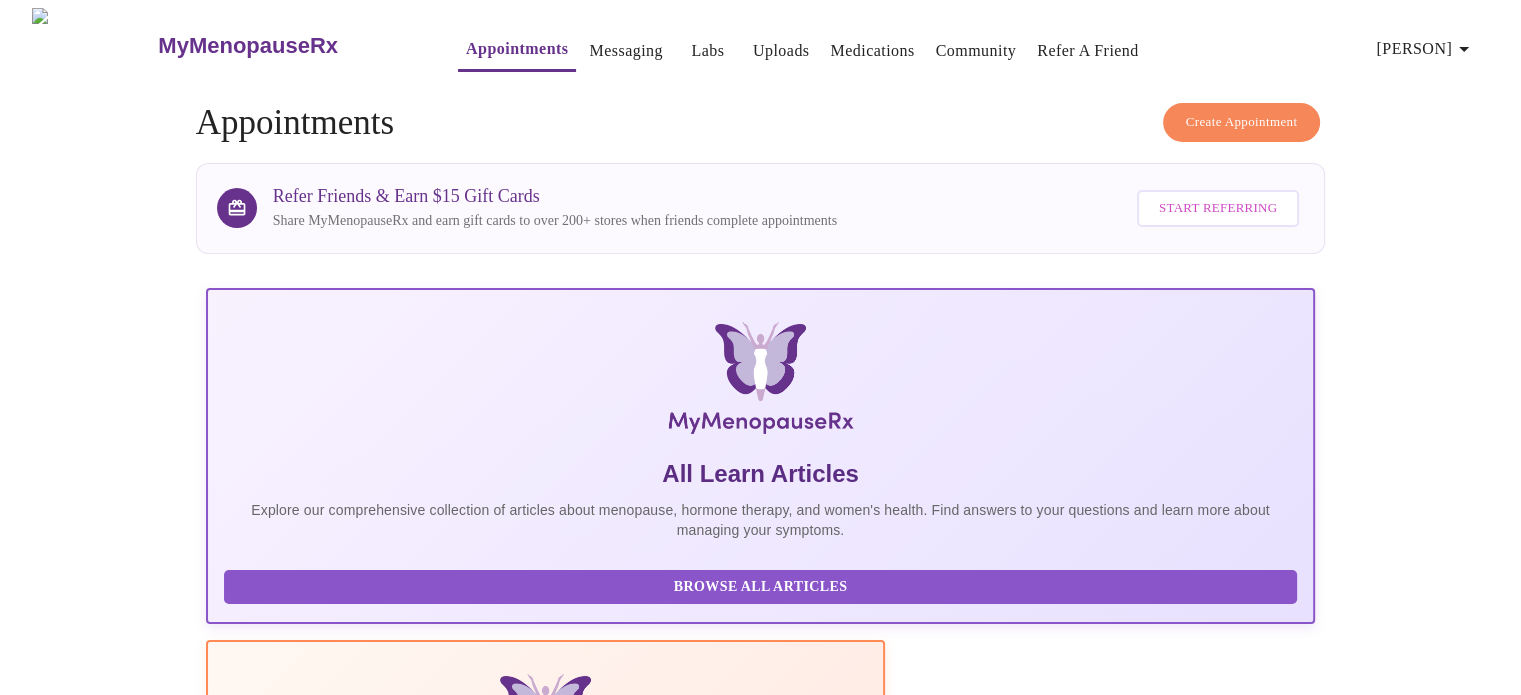 click on "Medications" at bounding box center (872, 51) 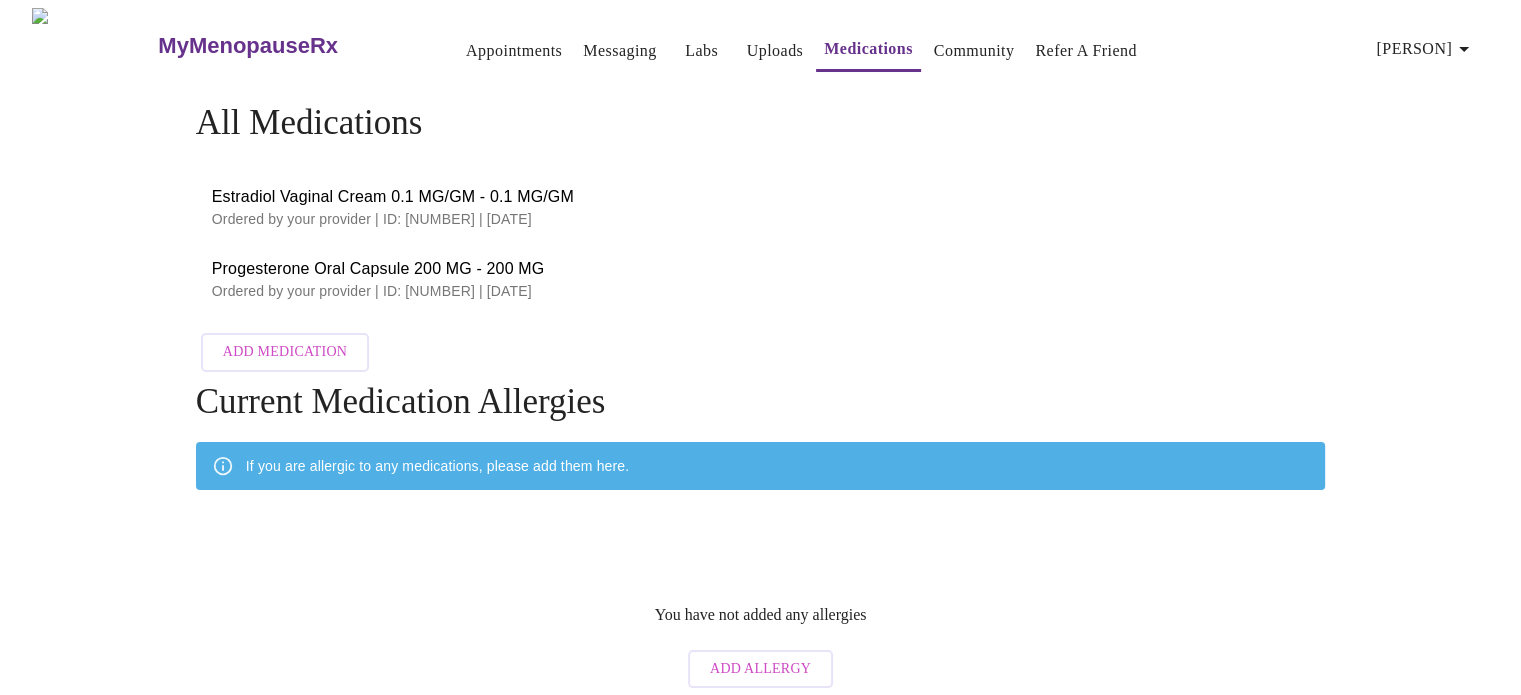 scroll, scrollTop: 0, scrollLeft: 0, axis: both 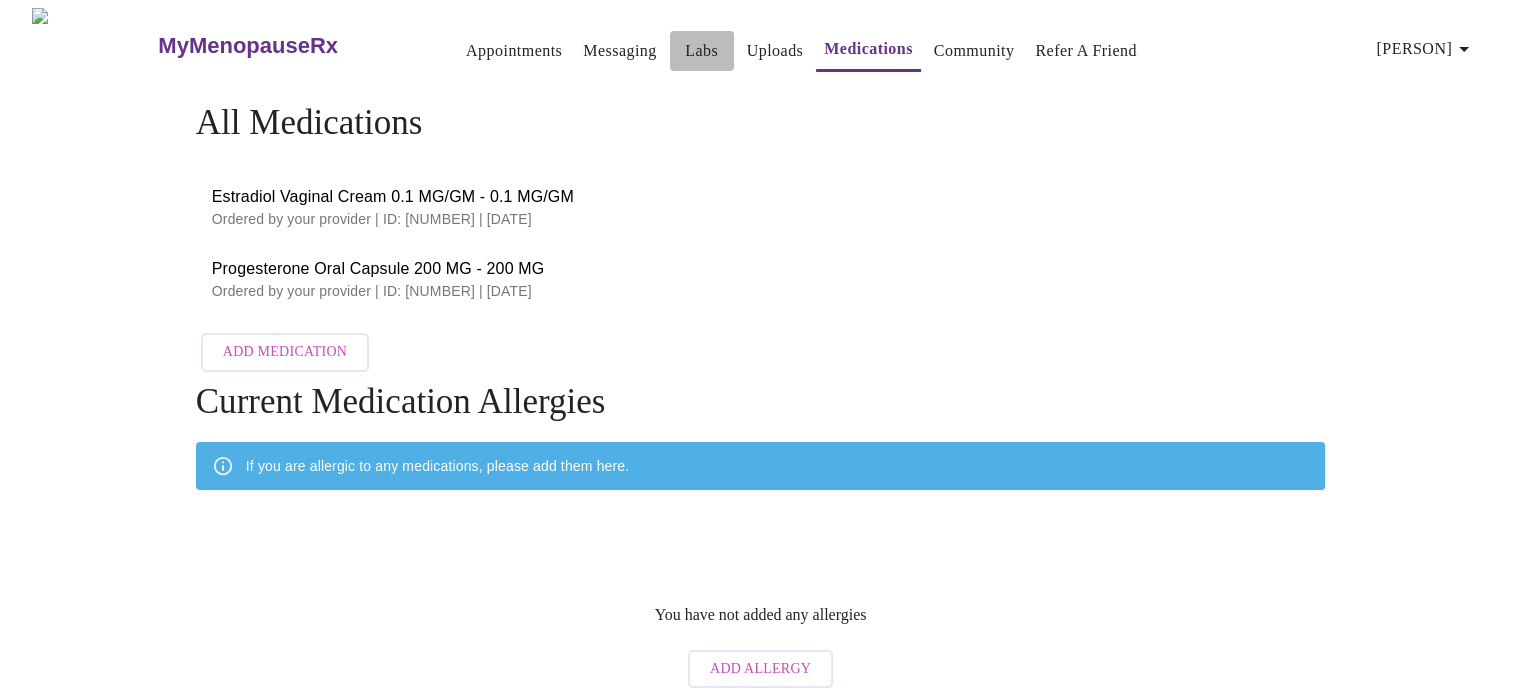 click on "Labs" at bounding box center (701, 51) 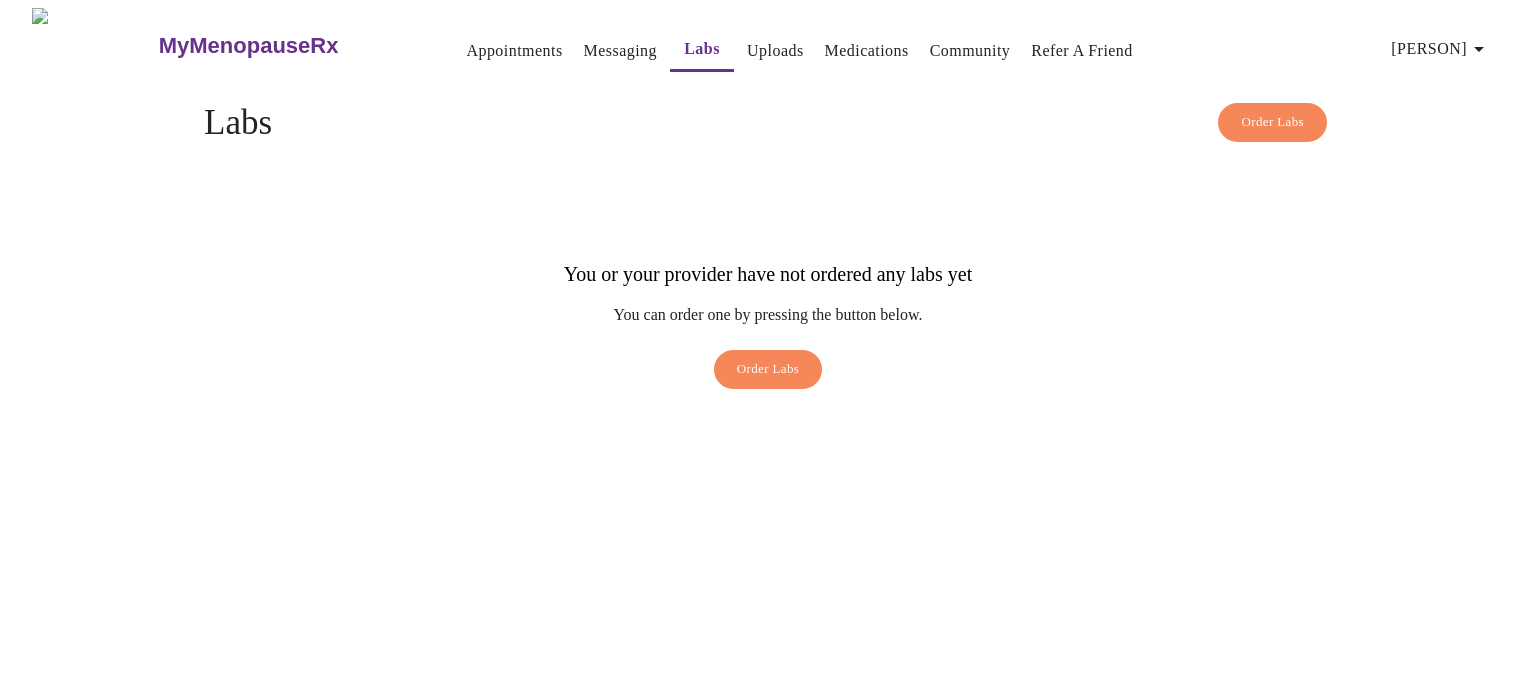 click on "Messaging" at bounding box center [620, 51] 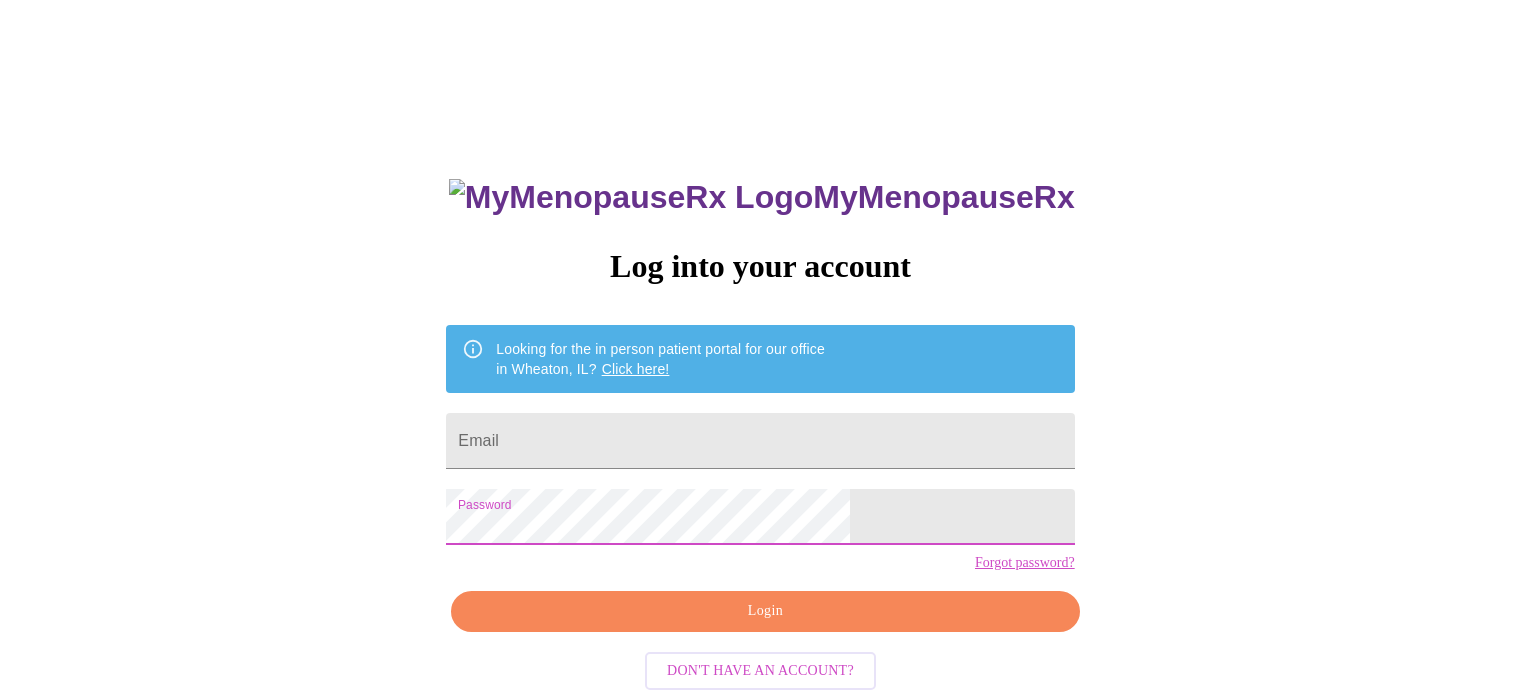 scroll, scrollTop: 0, scrollLeft: 0, axis: both 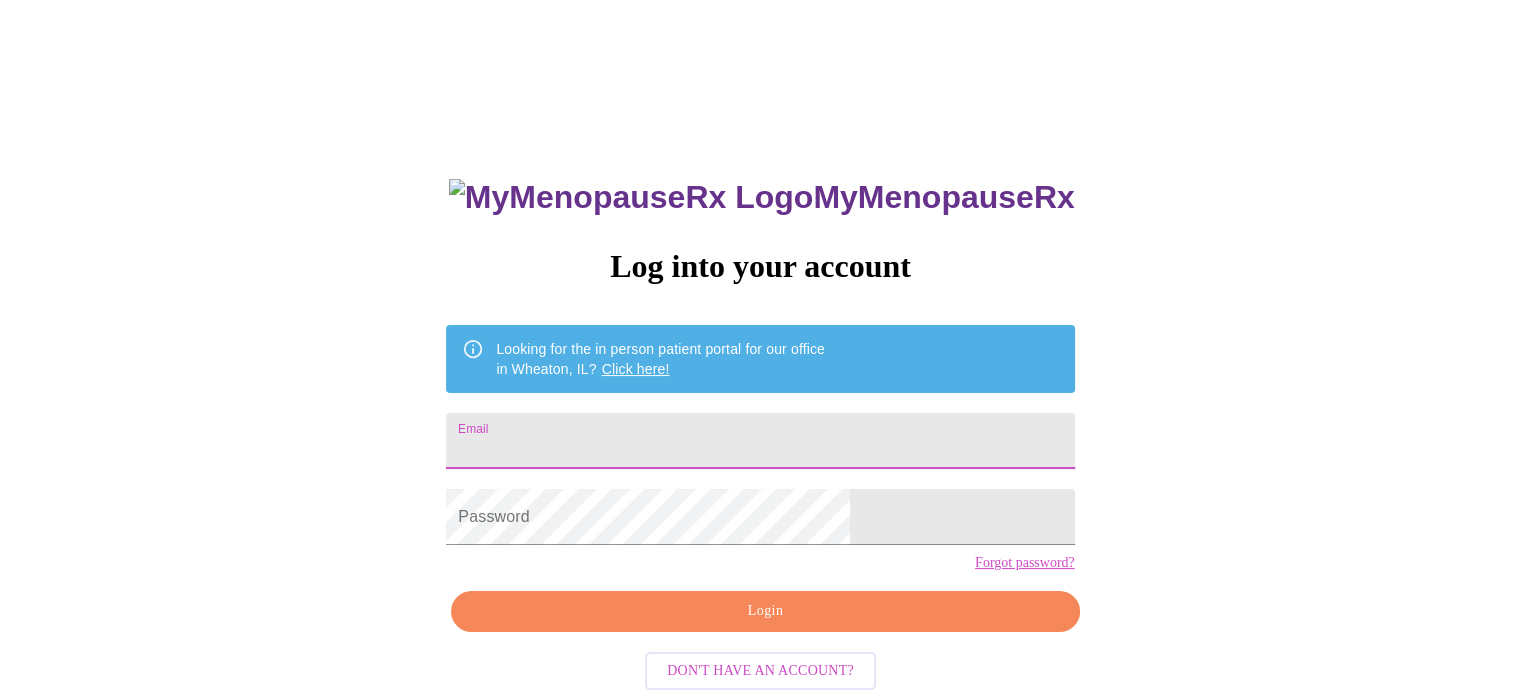 click on "Email" at bounding box center (760, 441) 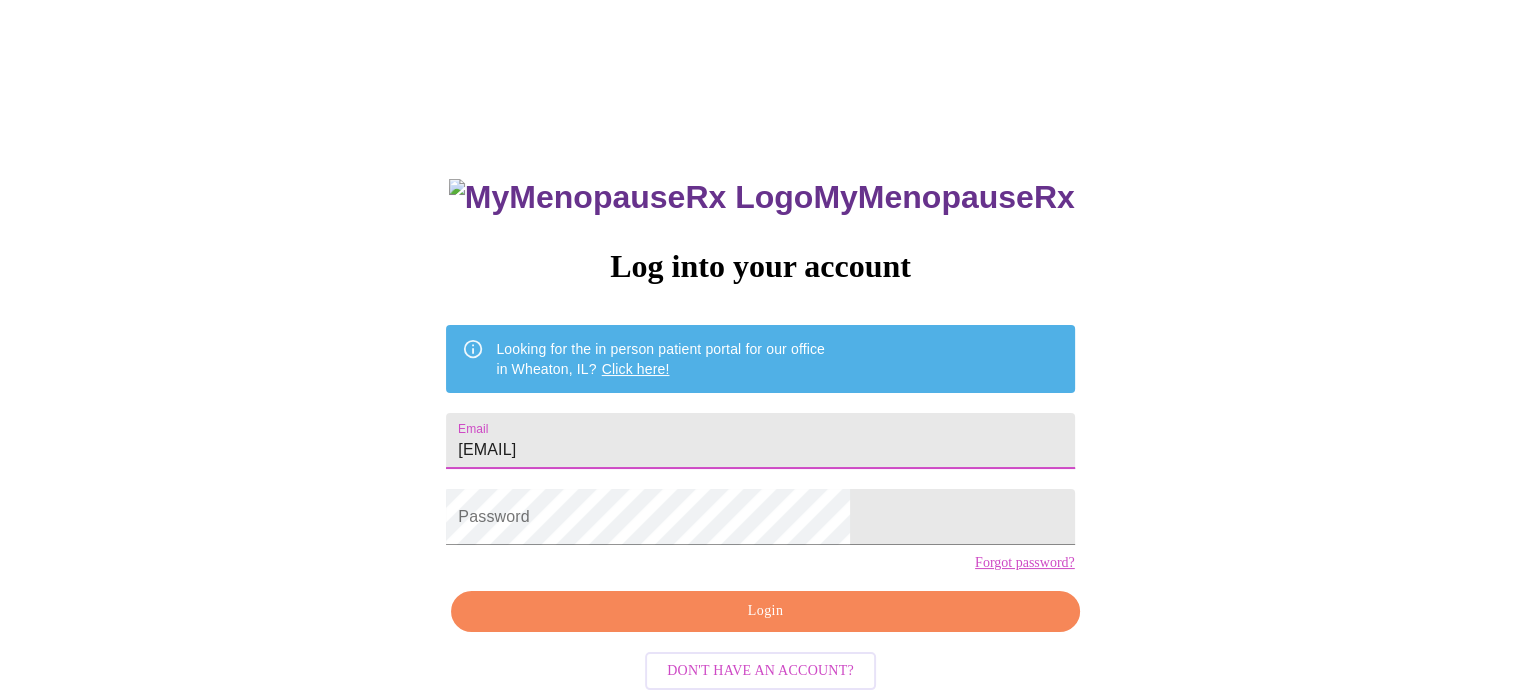 type on "[EMAIL]" 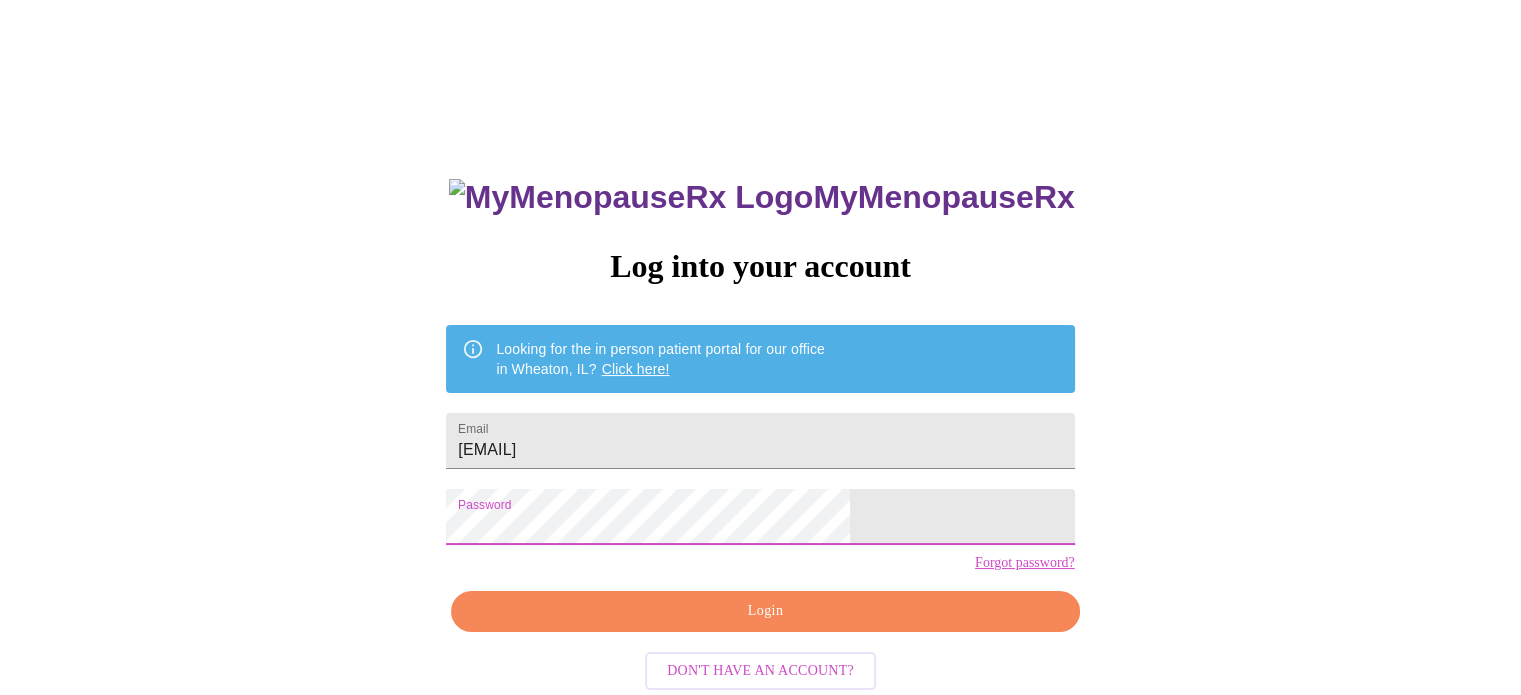 click on "Login" at bounding box center (765, 611) 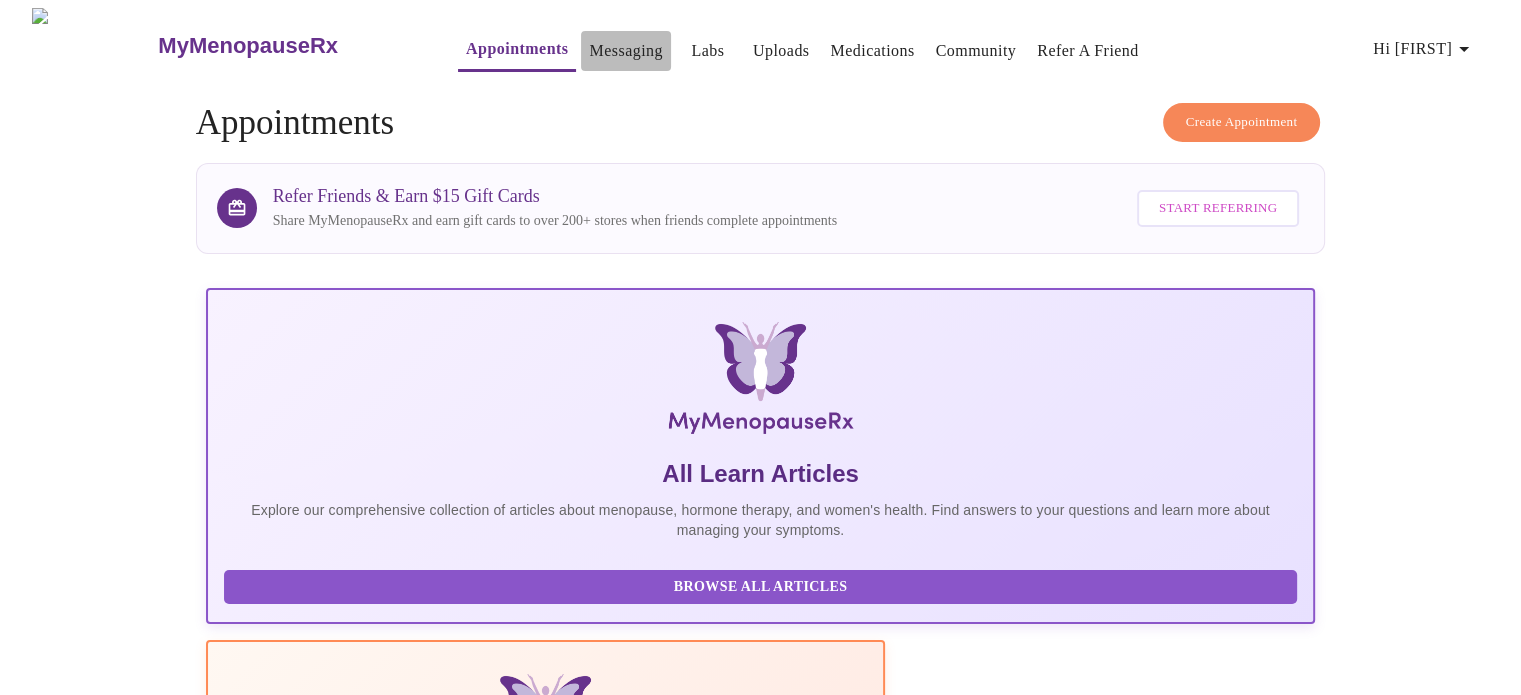 click on "Messaging" at bounding box center [625, 51] 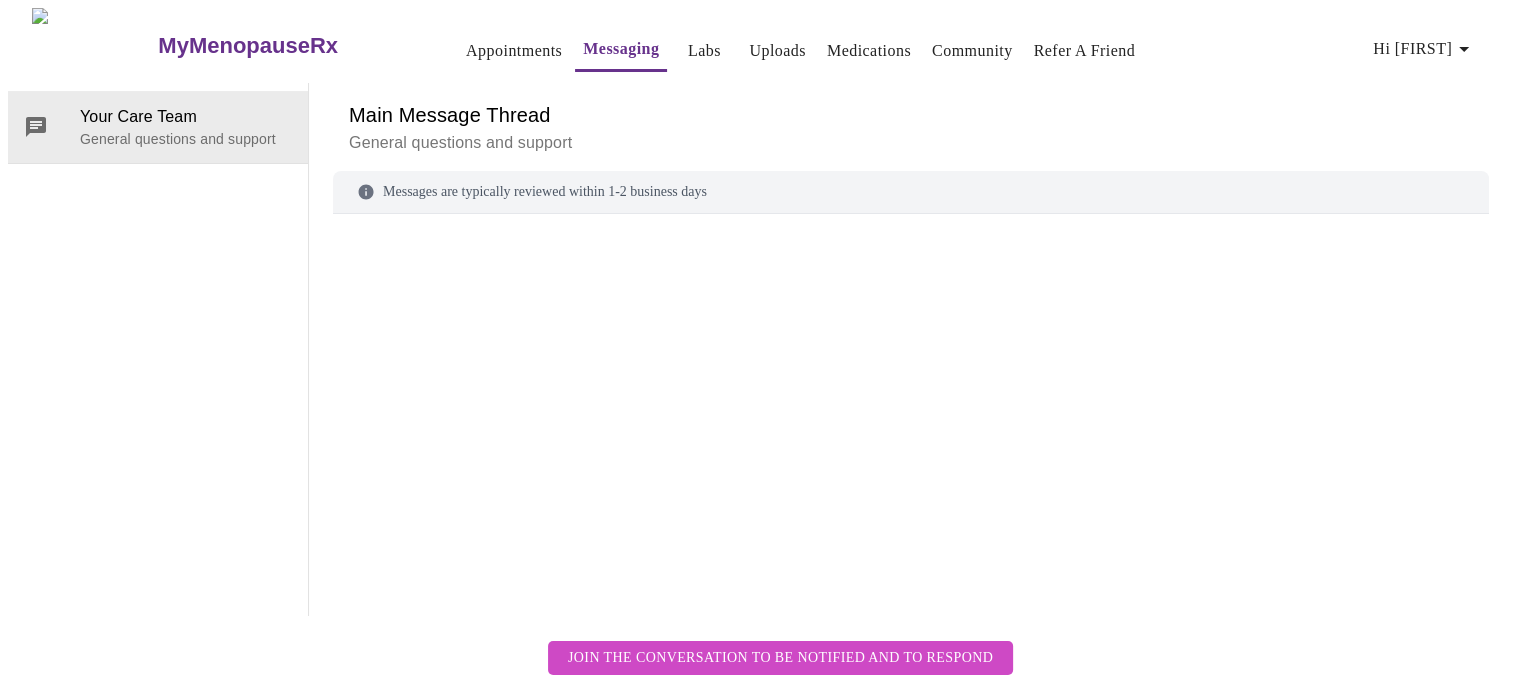 scroll, scrollTop: 75, scrollLeft: 0, axis: vertical 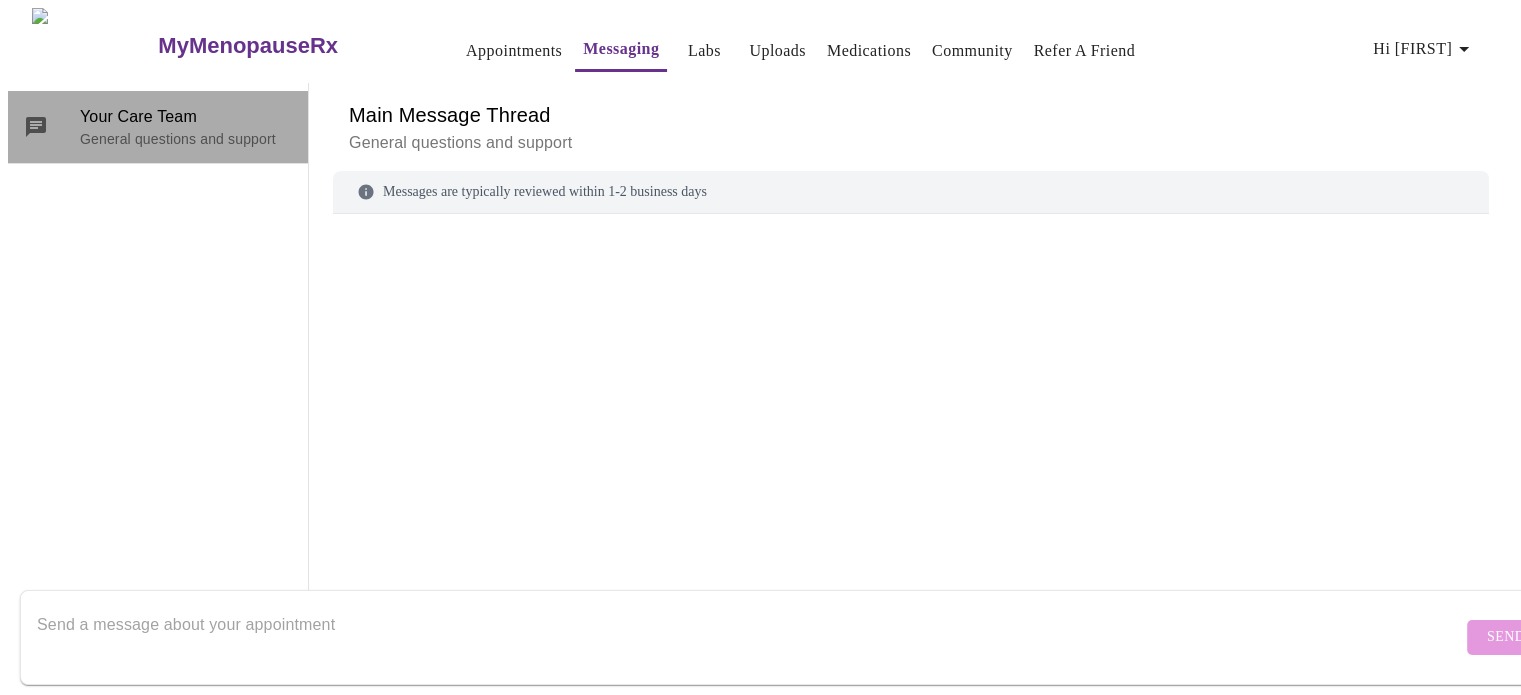 click on "Your Care Team" at bounding box center [186, 117] 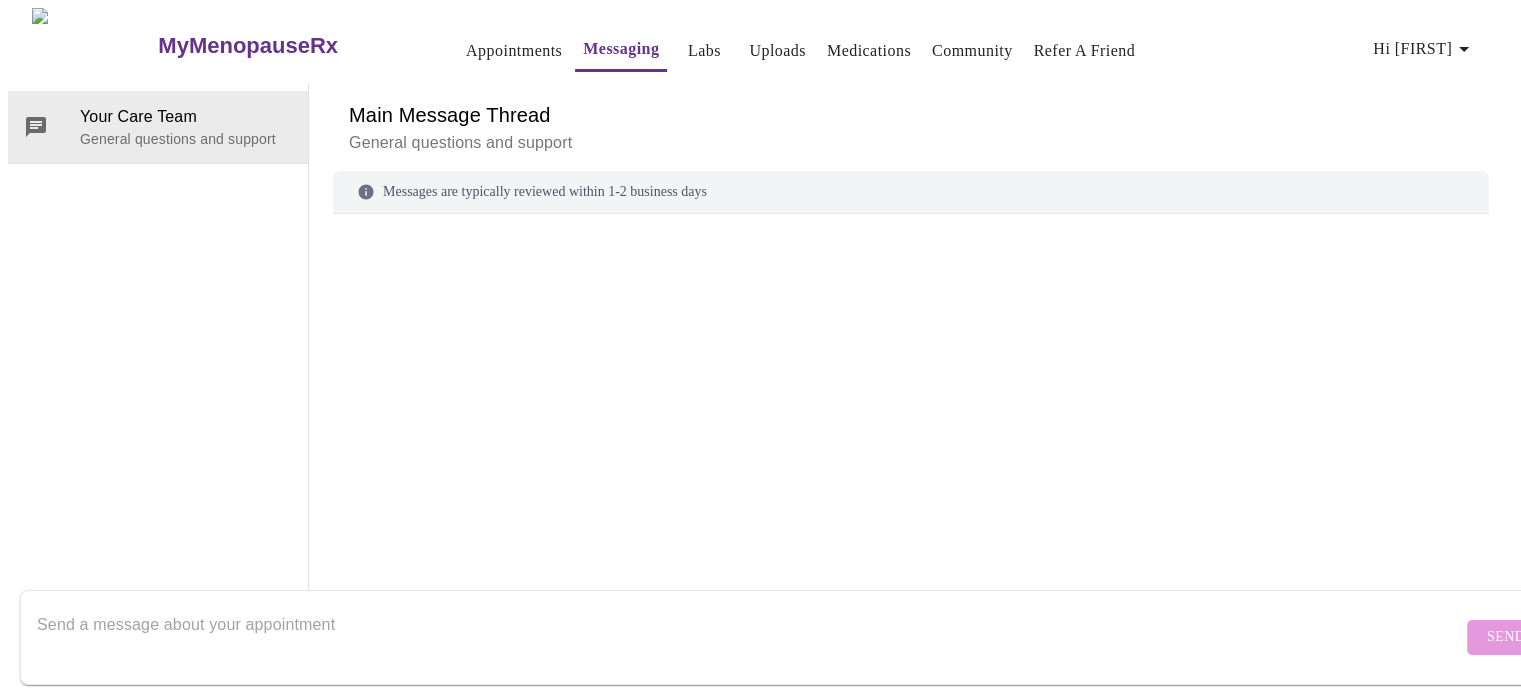 scroll, scrollTop: 75, scrollLeft: 0, axis: vertical 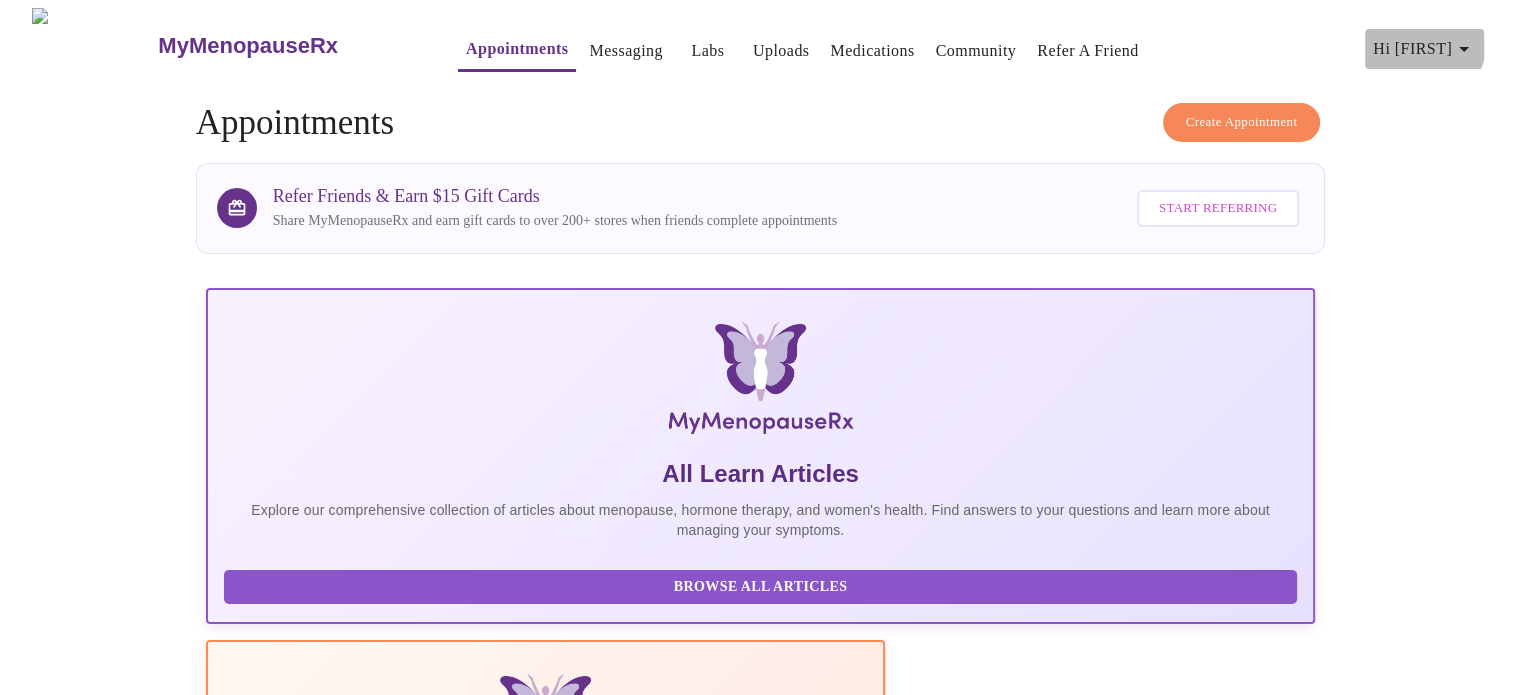 click on "Hi [FIRST]" at bounding box center (1424, 49) 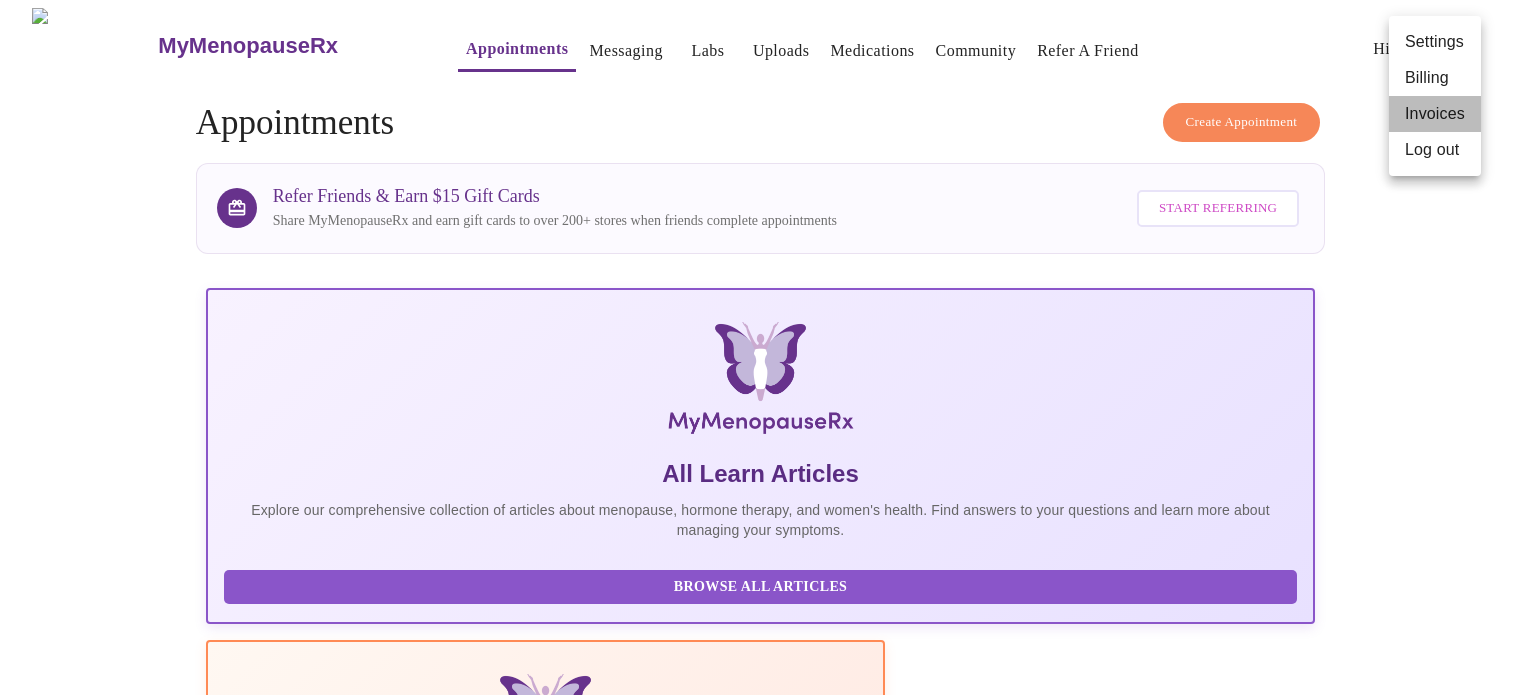 click on "Invoices" at bounding box center [1435, 114] 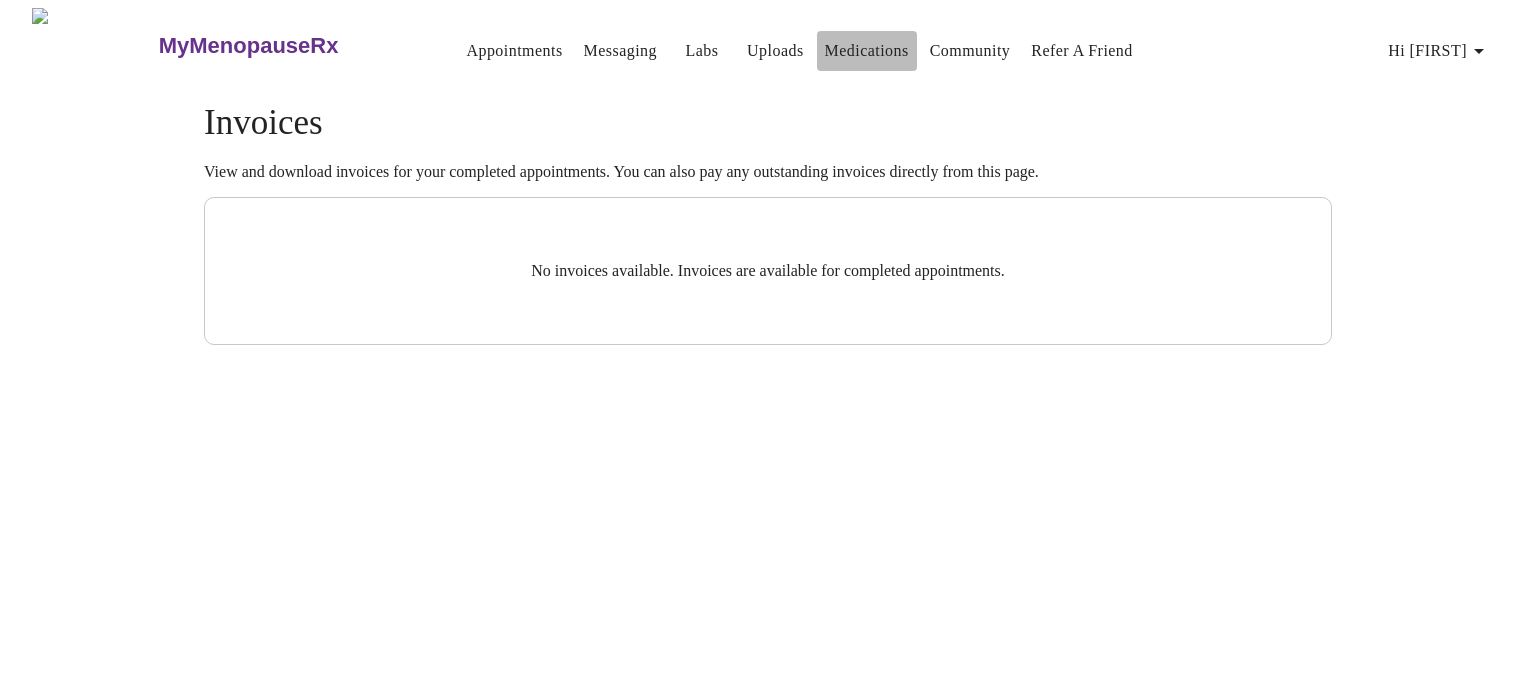 click on "Medications" at bounding box center [867, 51] 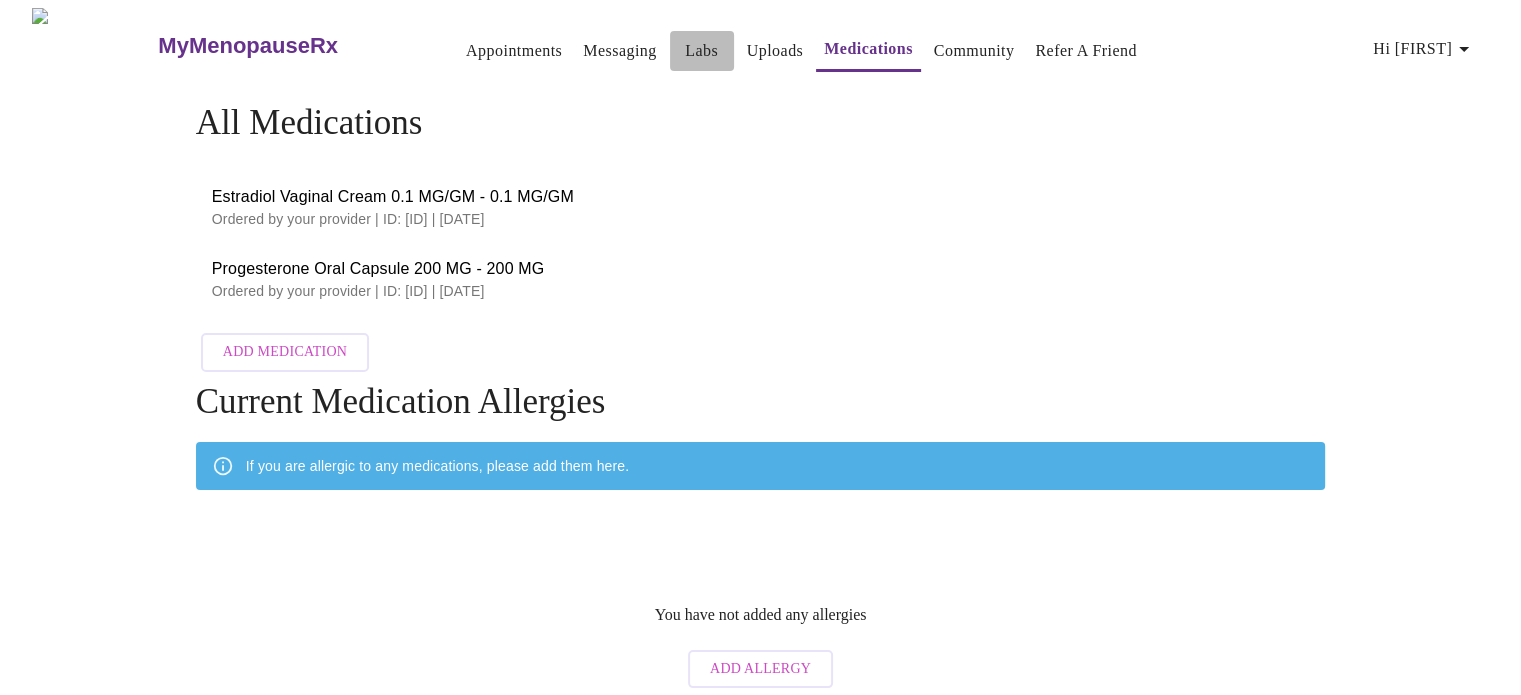 click on "Labs" at bounding box center [701, 51] 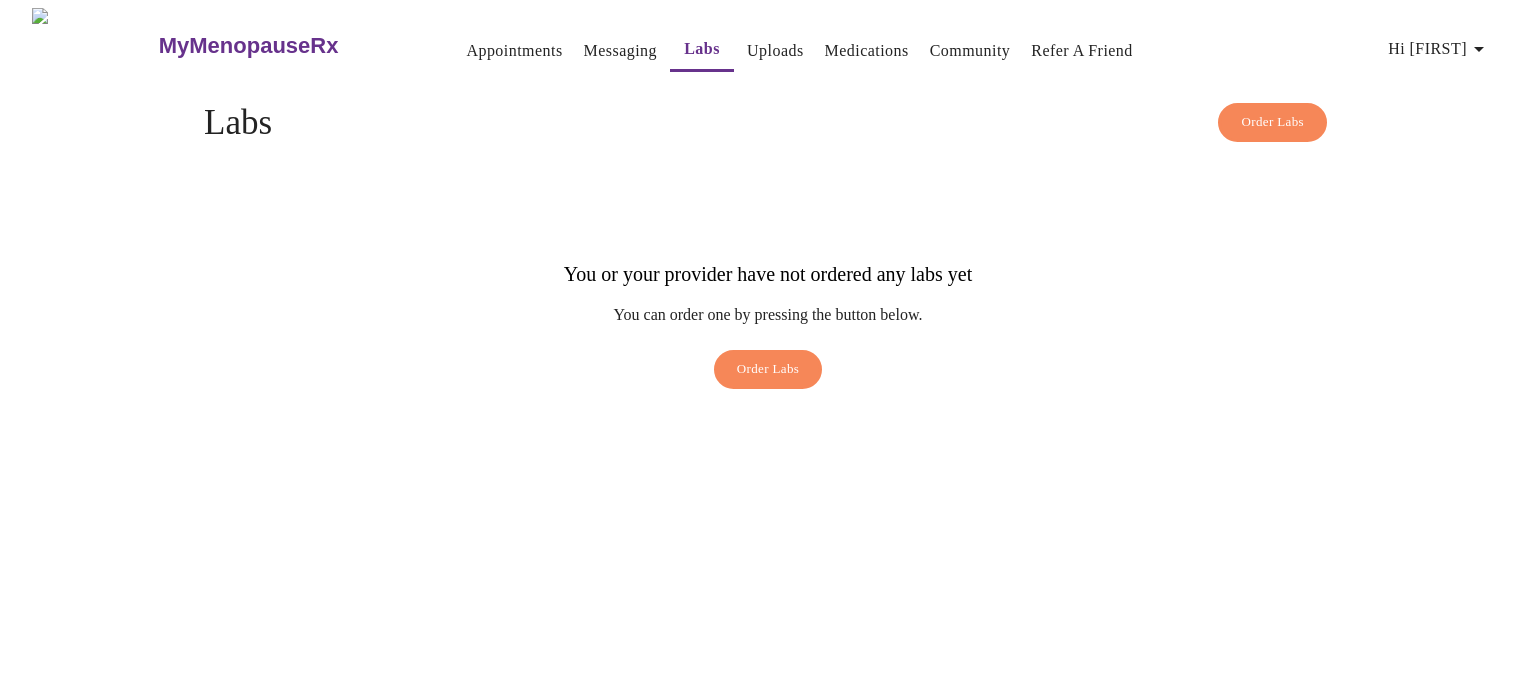 click on "Medications" at bounding box center (867, 51) 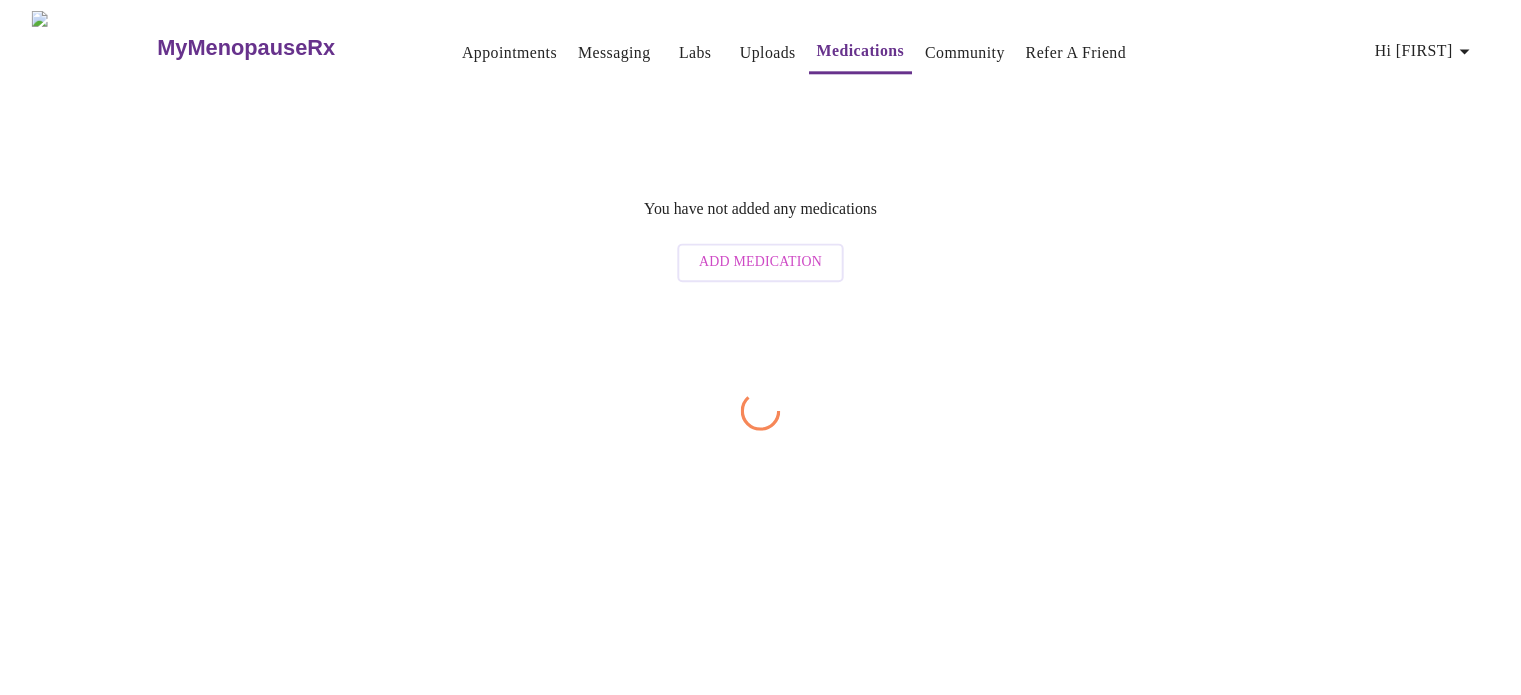 scroll, scrollTop: 0, scrollLeft: 0, axis: both 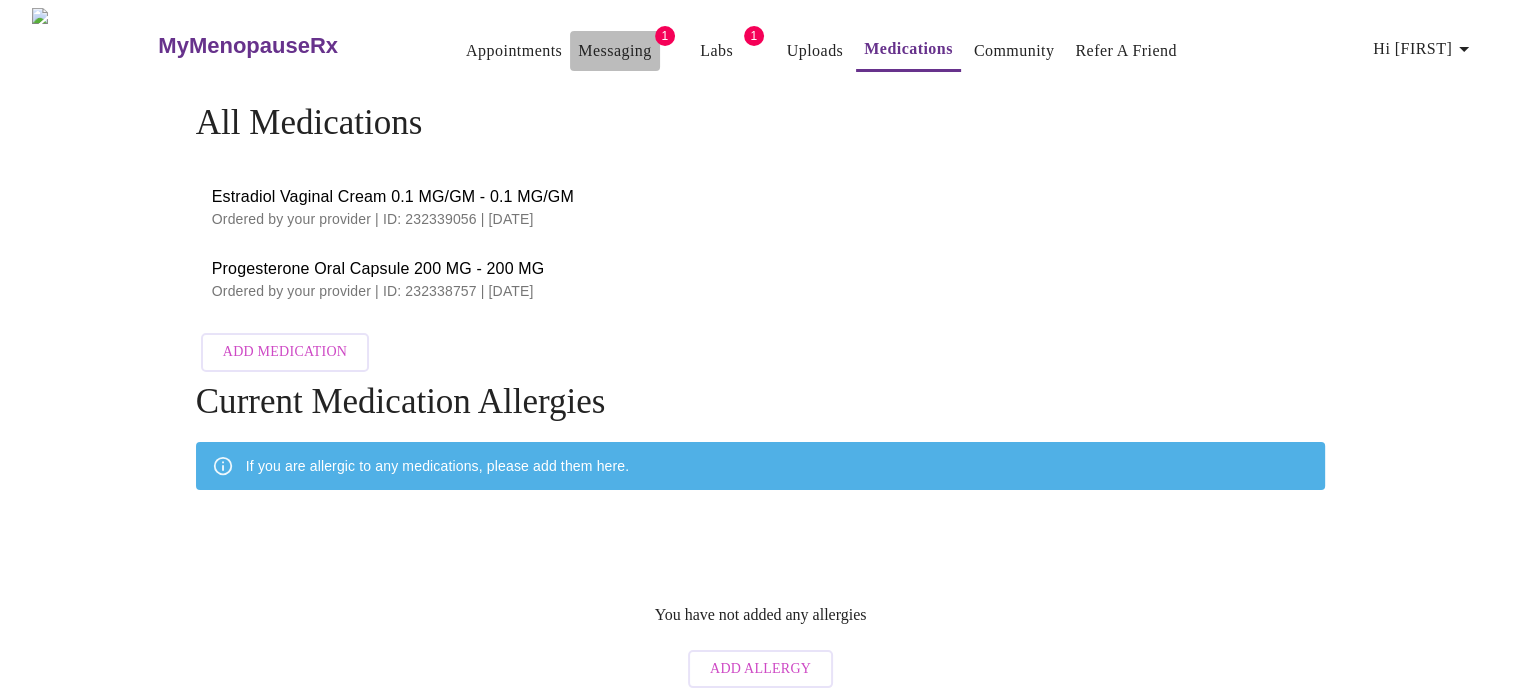 click on "Messaging" at bounding box center [614, 51] 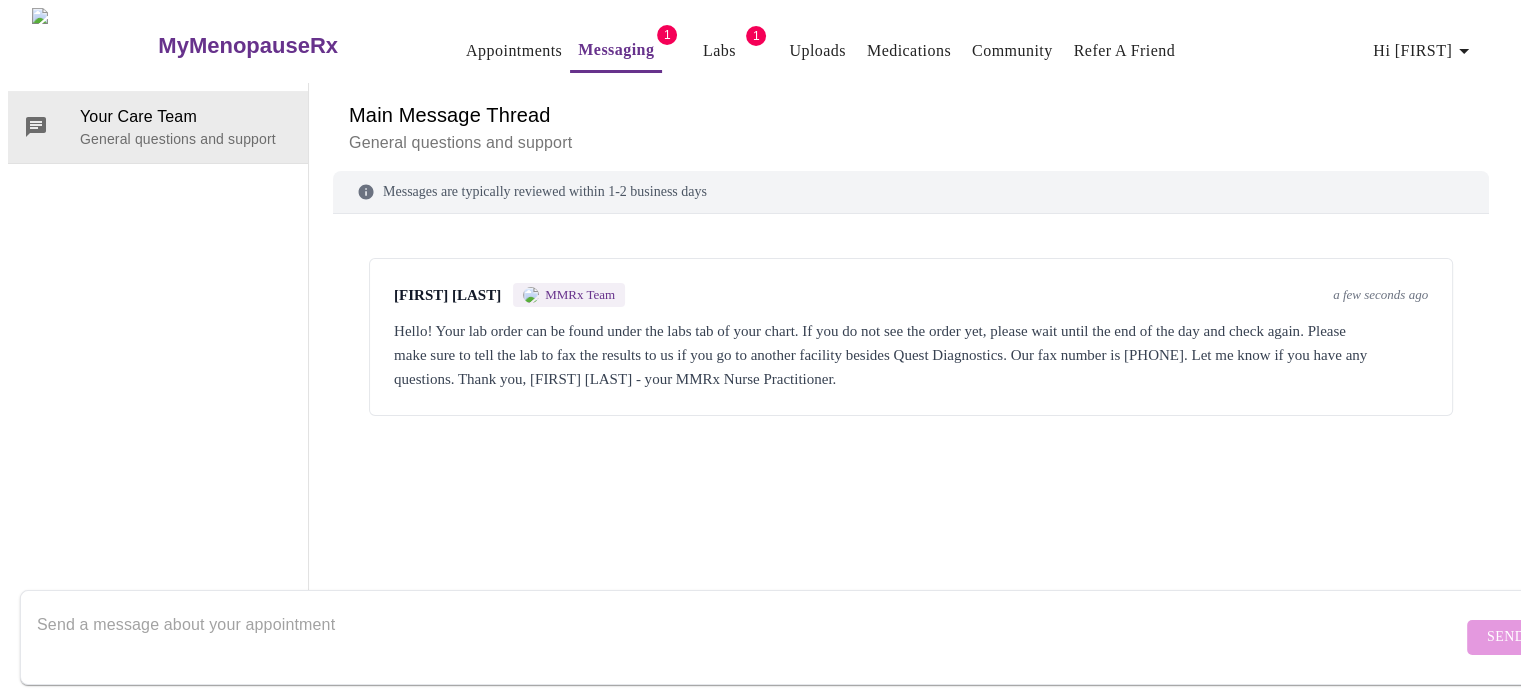 scroll, scrollTop: 0, scrollLeft: 0, axis: both 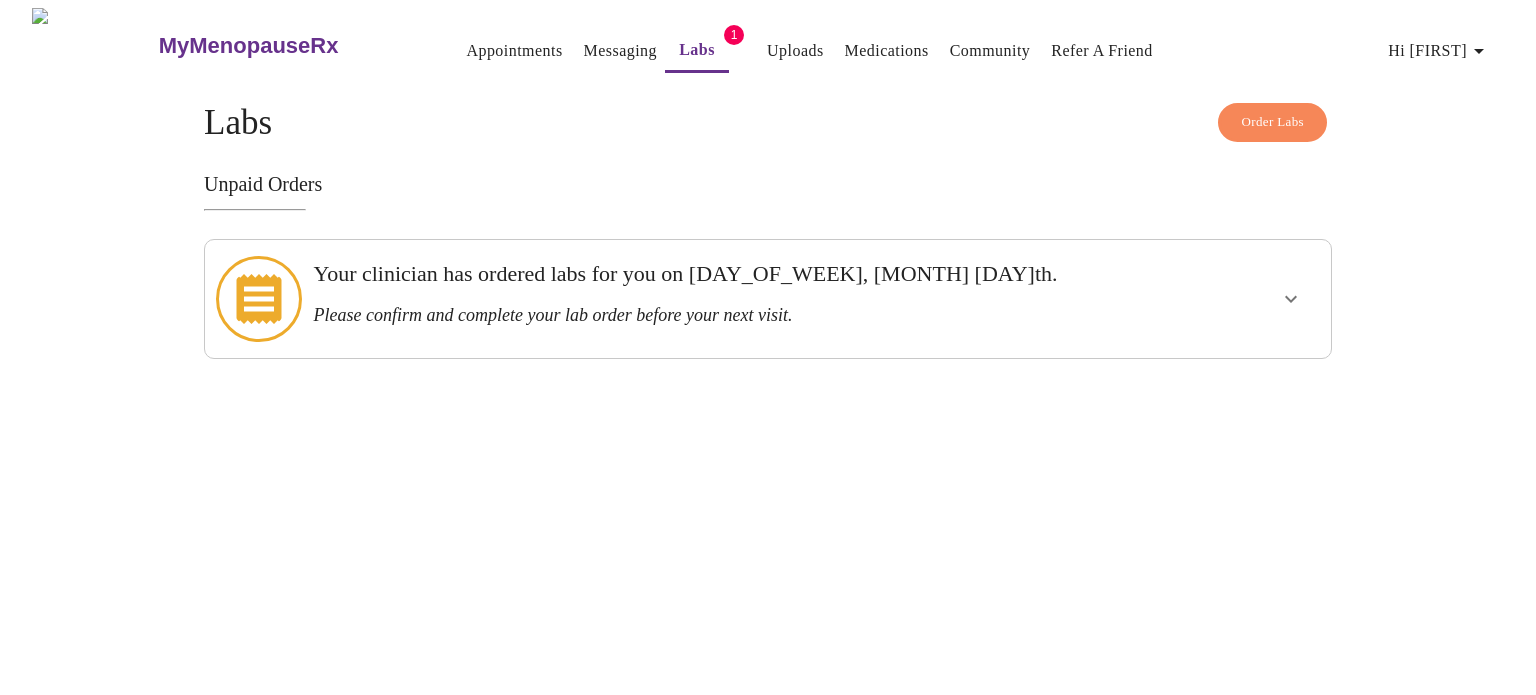 click on "Please confirm and complete your lab order before your next visit." at bounding box center [713, 315] 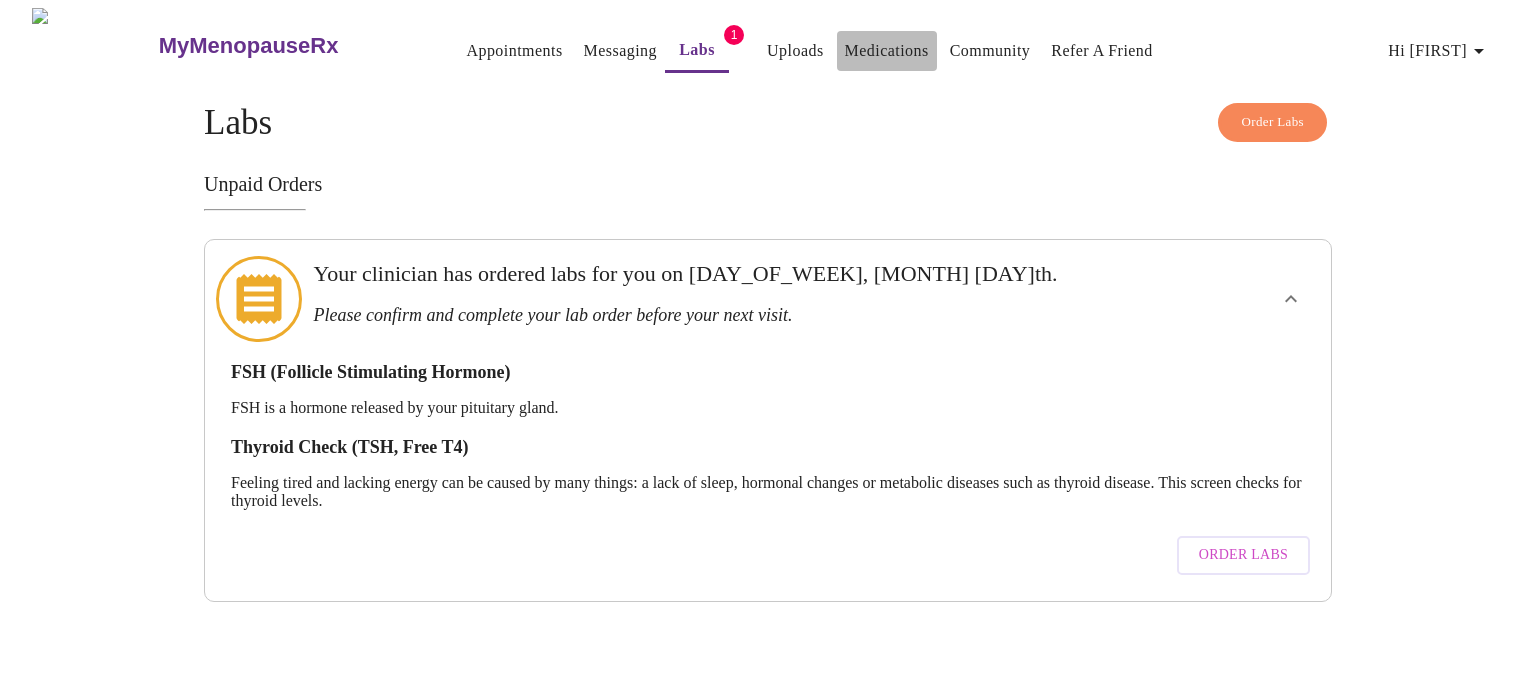 click on "Medications" at bounding box center (887, 51) 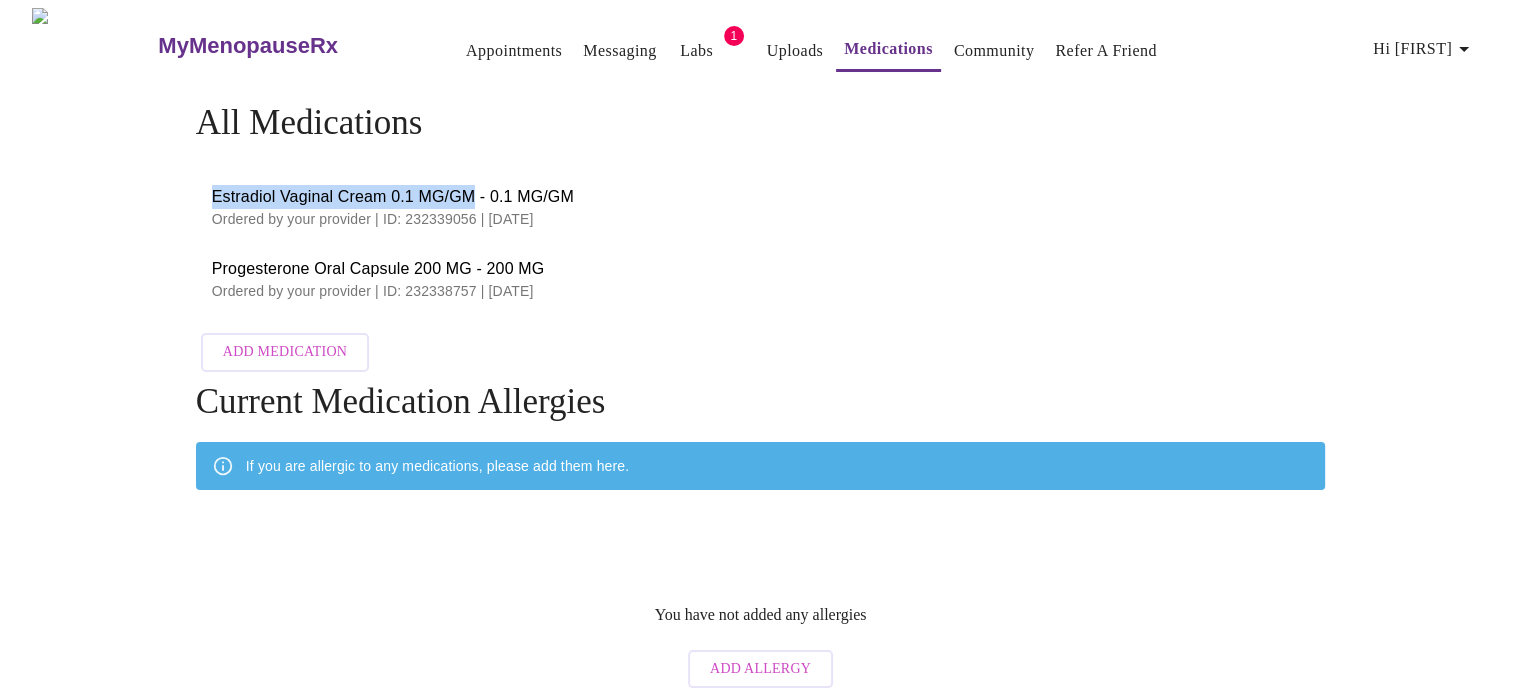 drag, startPoint x: 211, startPoint y: 187, endPoint x: 472, endPoint y: 191, distance: 261.03064 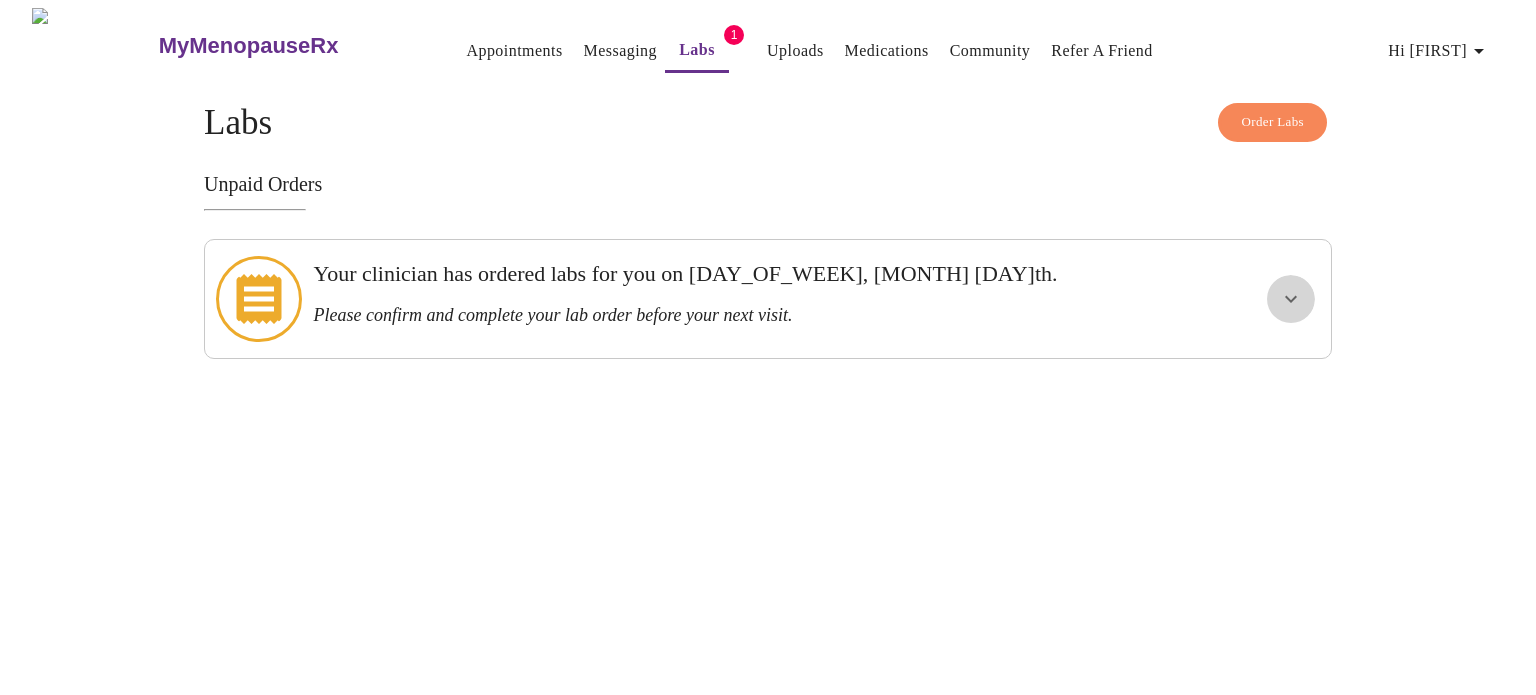 click 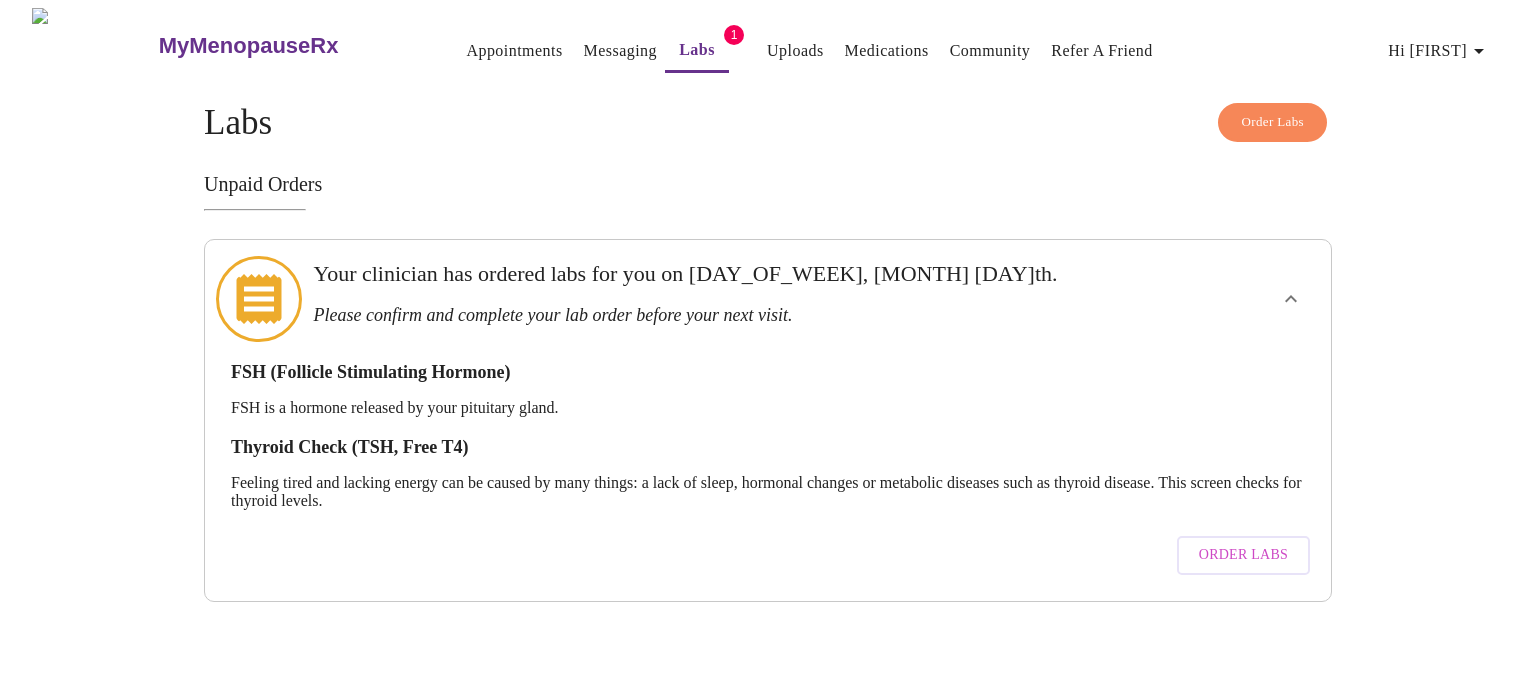 click on "Order Labs" at bounding box center [1243, 555] 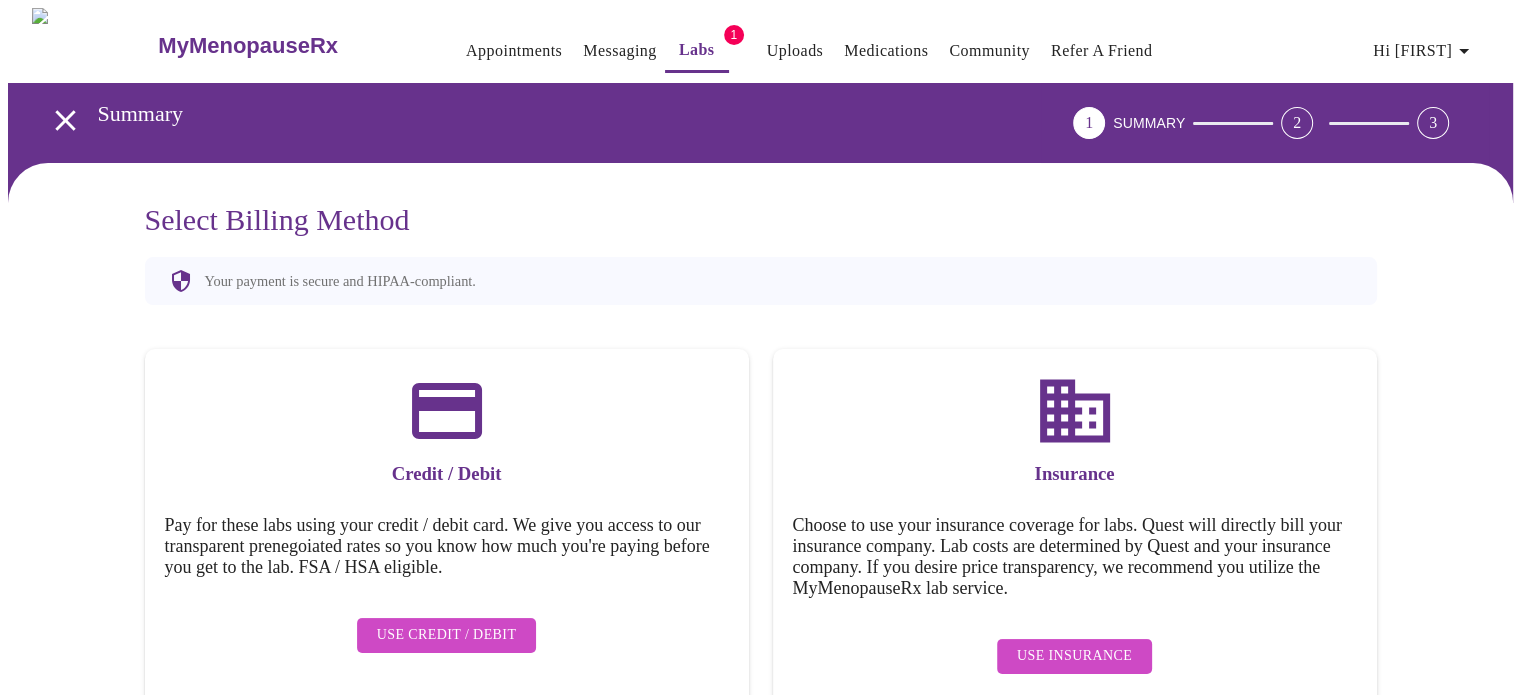 scroll, scrollTop: 36, scrollLeft: 0, axis: vertical 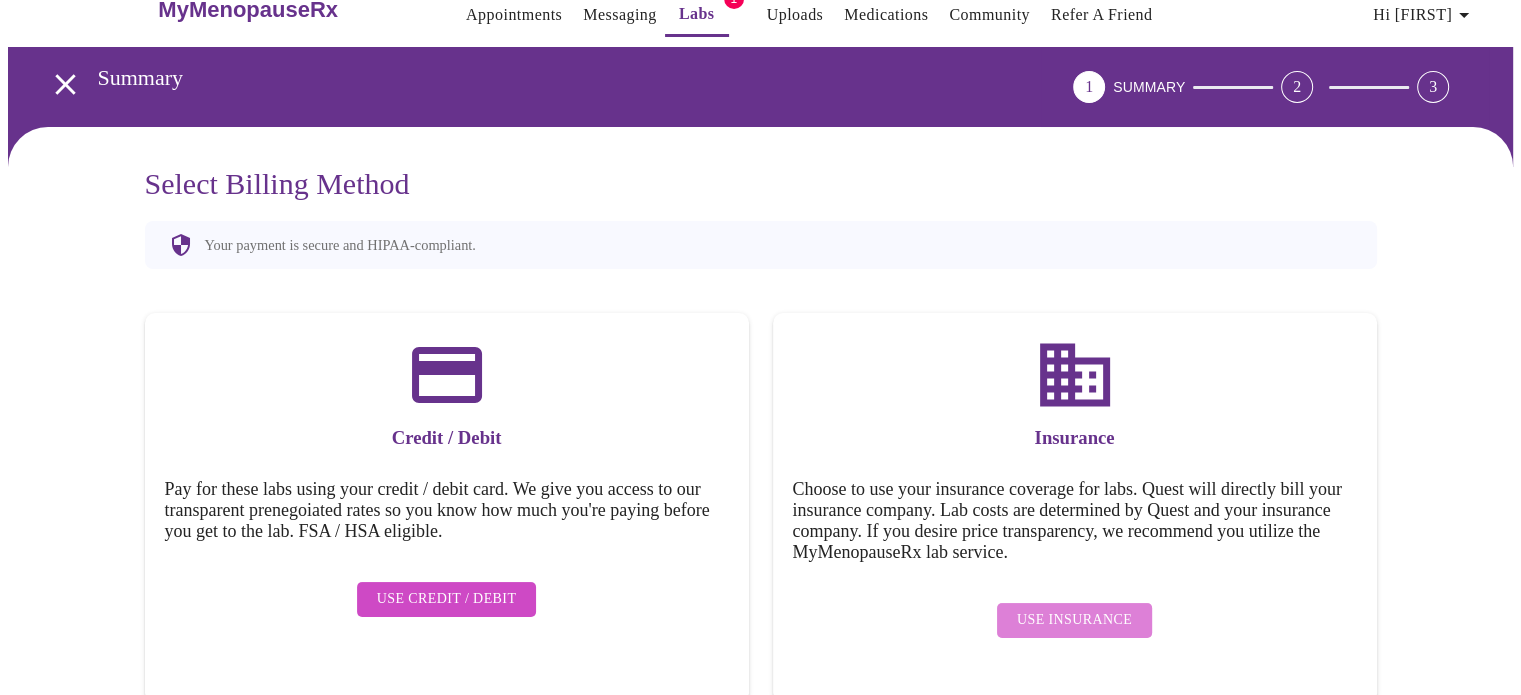 click on "Use Insurance" at bounding box center (1074, 620) 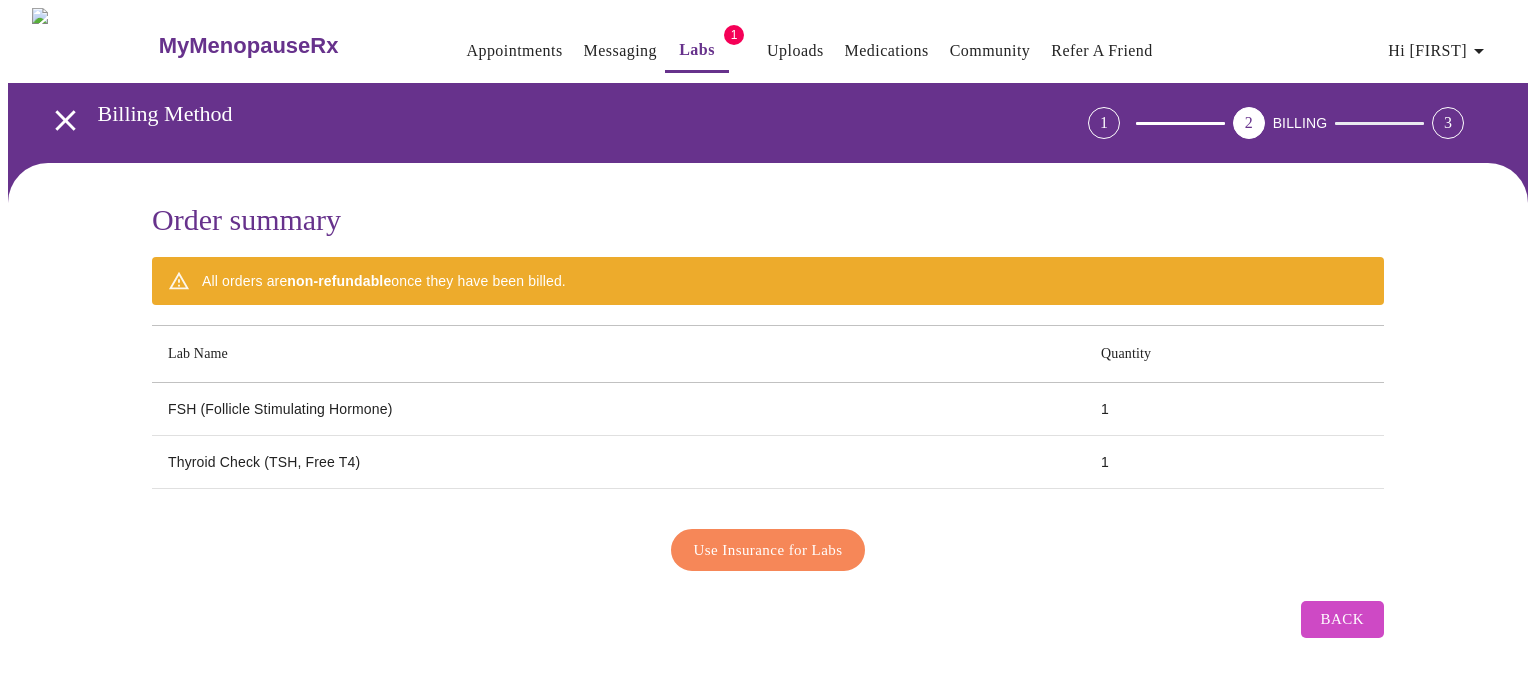 click on "Use Insurance for Labs" at bounding box center [768, 550] 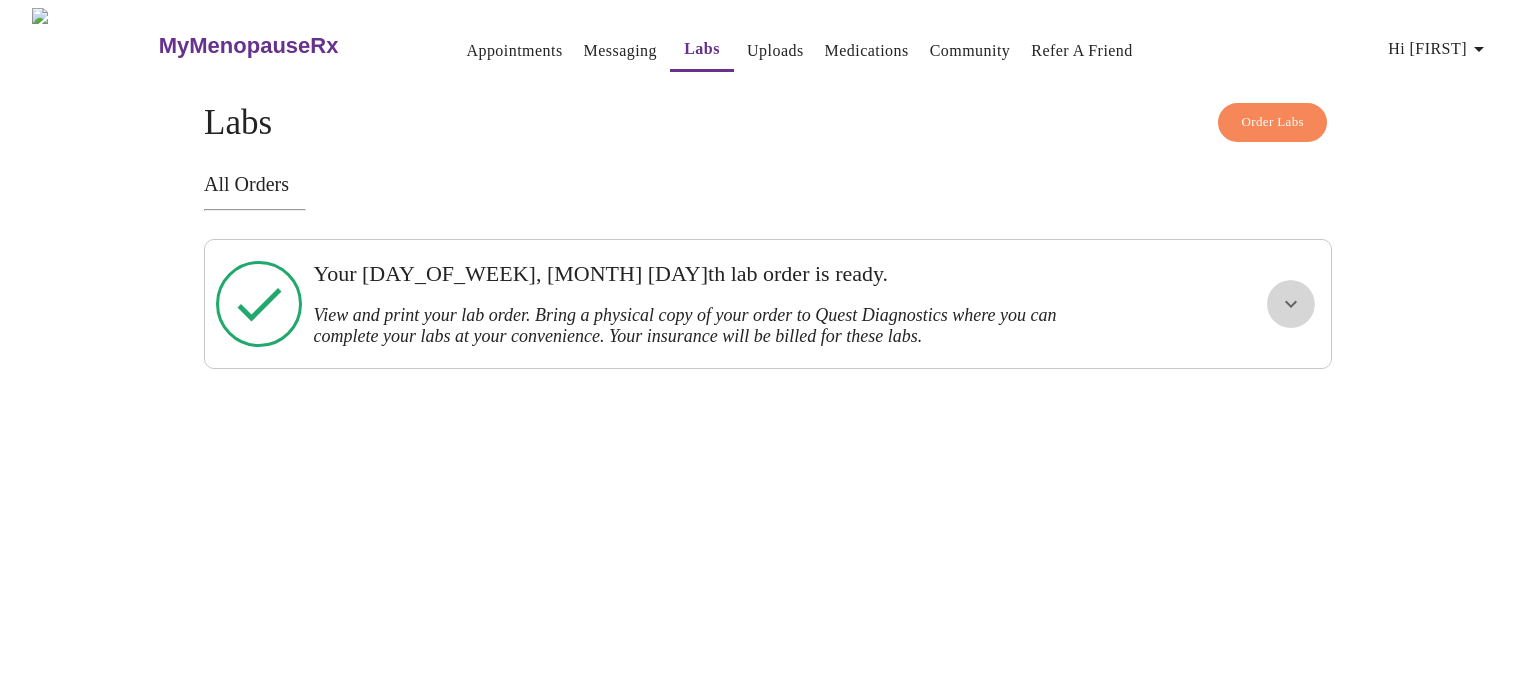 click 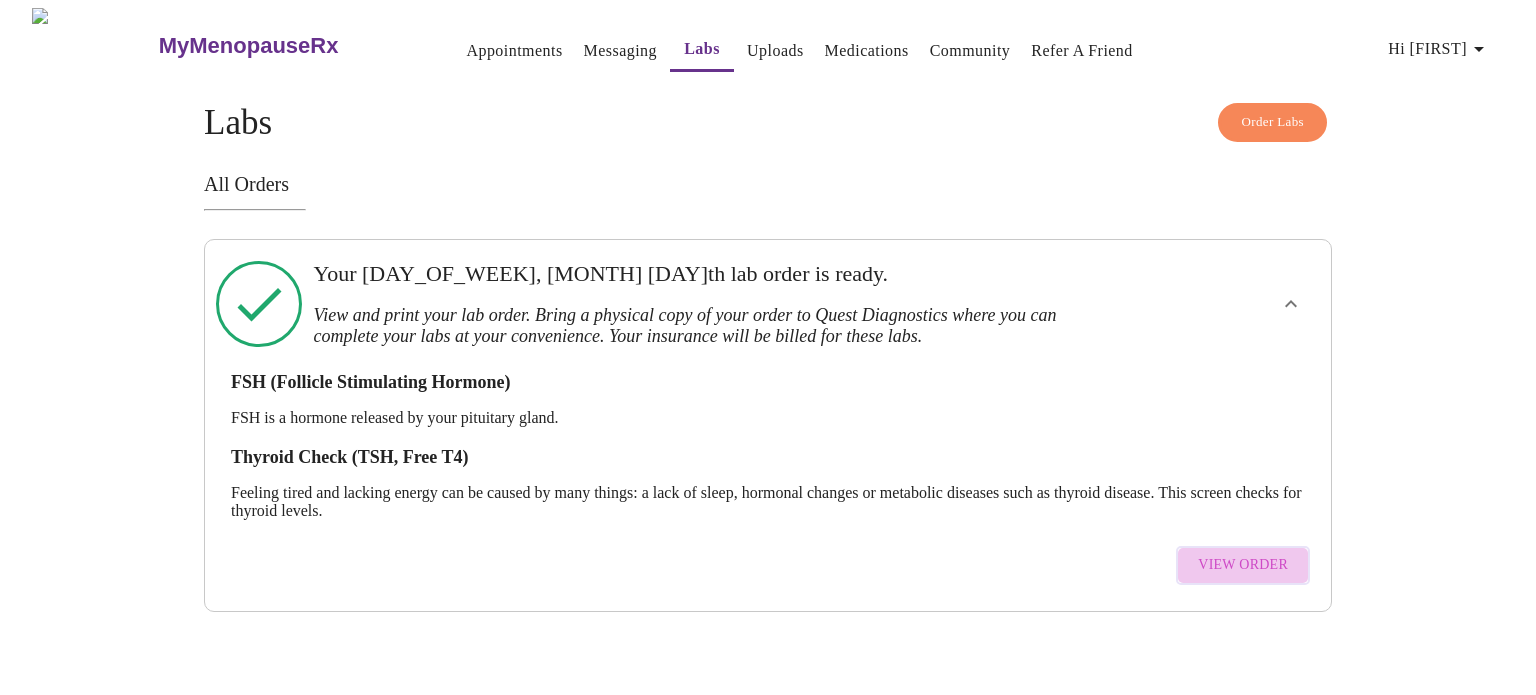 click on "View Order" at bounding box center [1243, 565] 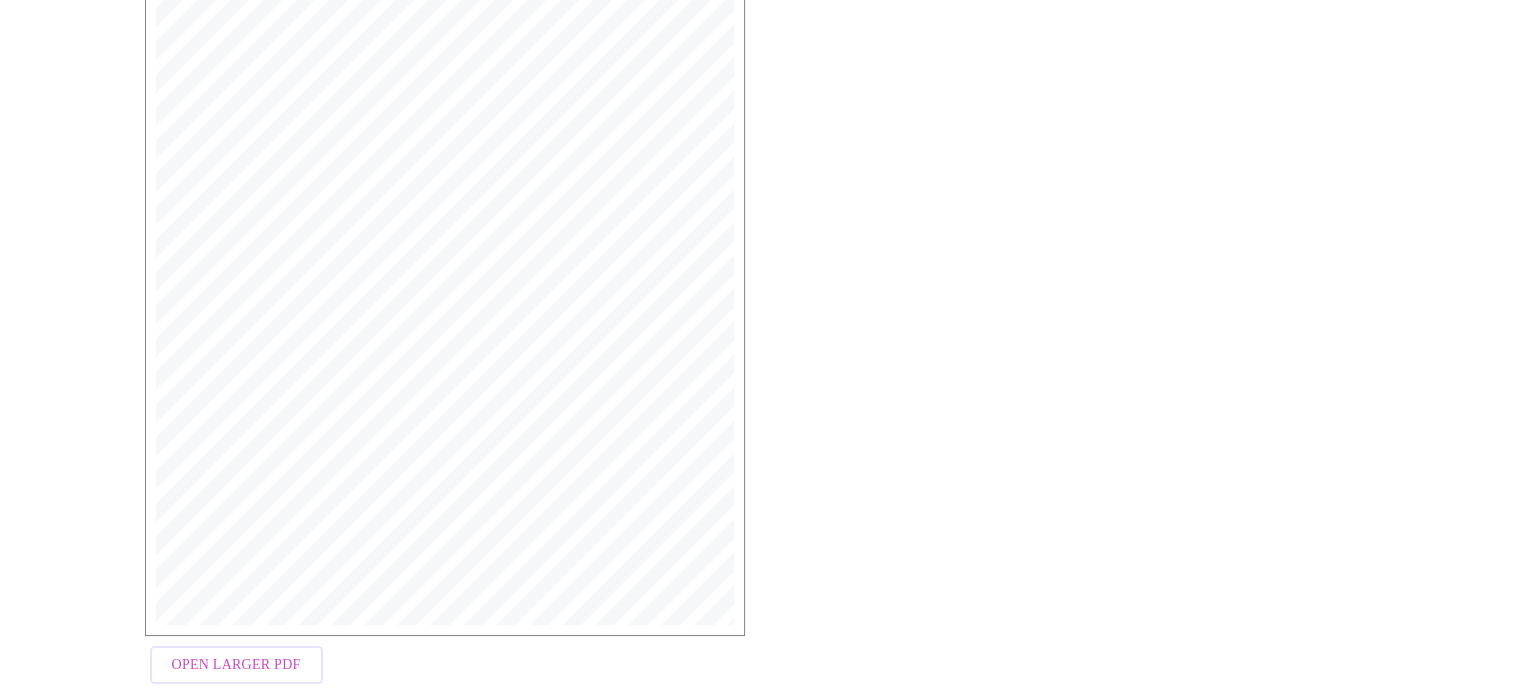 scroll, scrollTop: 533, scrollLeft: 0, axis: vertical 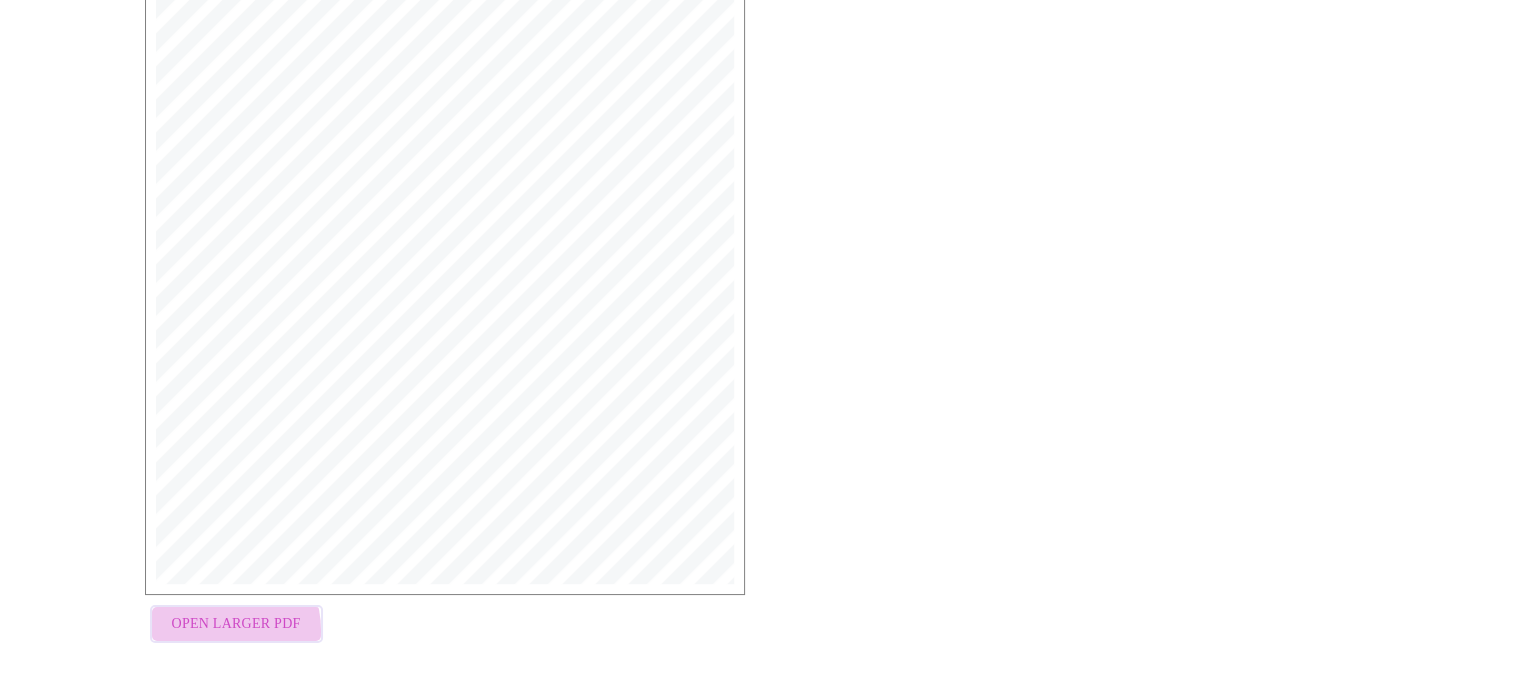 click on "Open Larger PDF" at bounding box center (236, 624) 